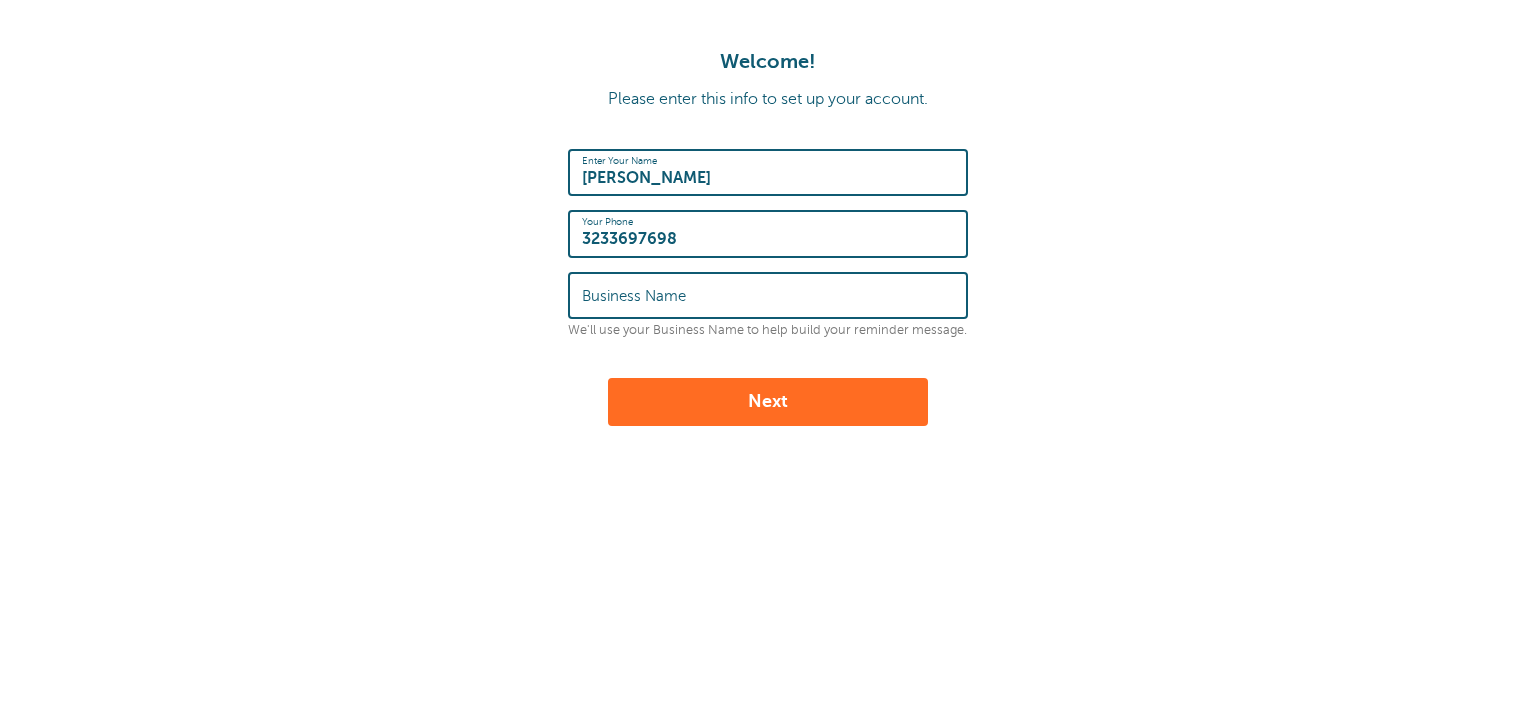 scroll, scrollTop: 0, scrollLeft: 0, axis: both 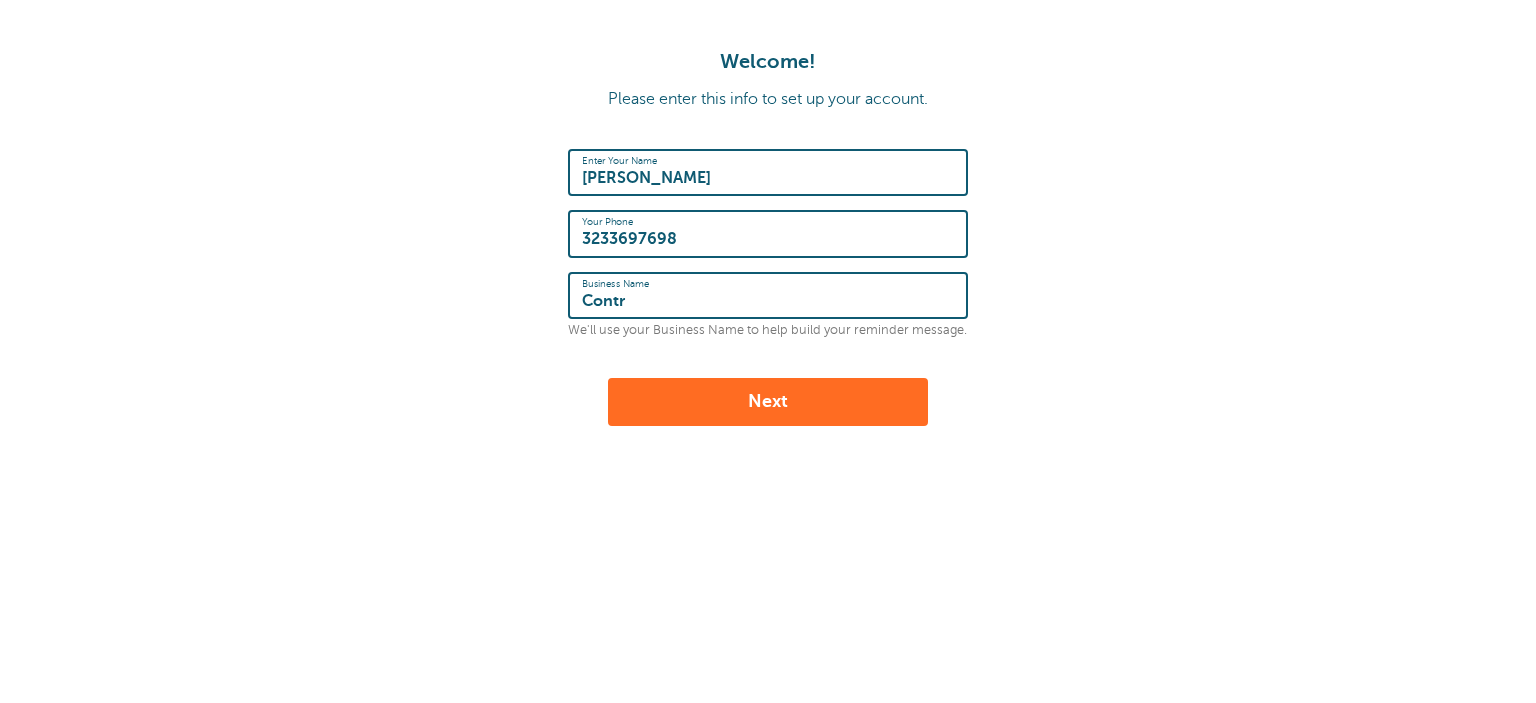 click on "Contr" at bounding box center (768, 295) 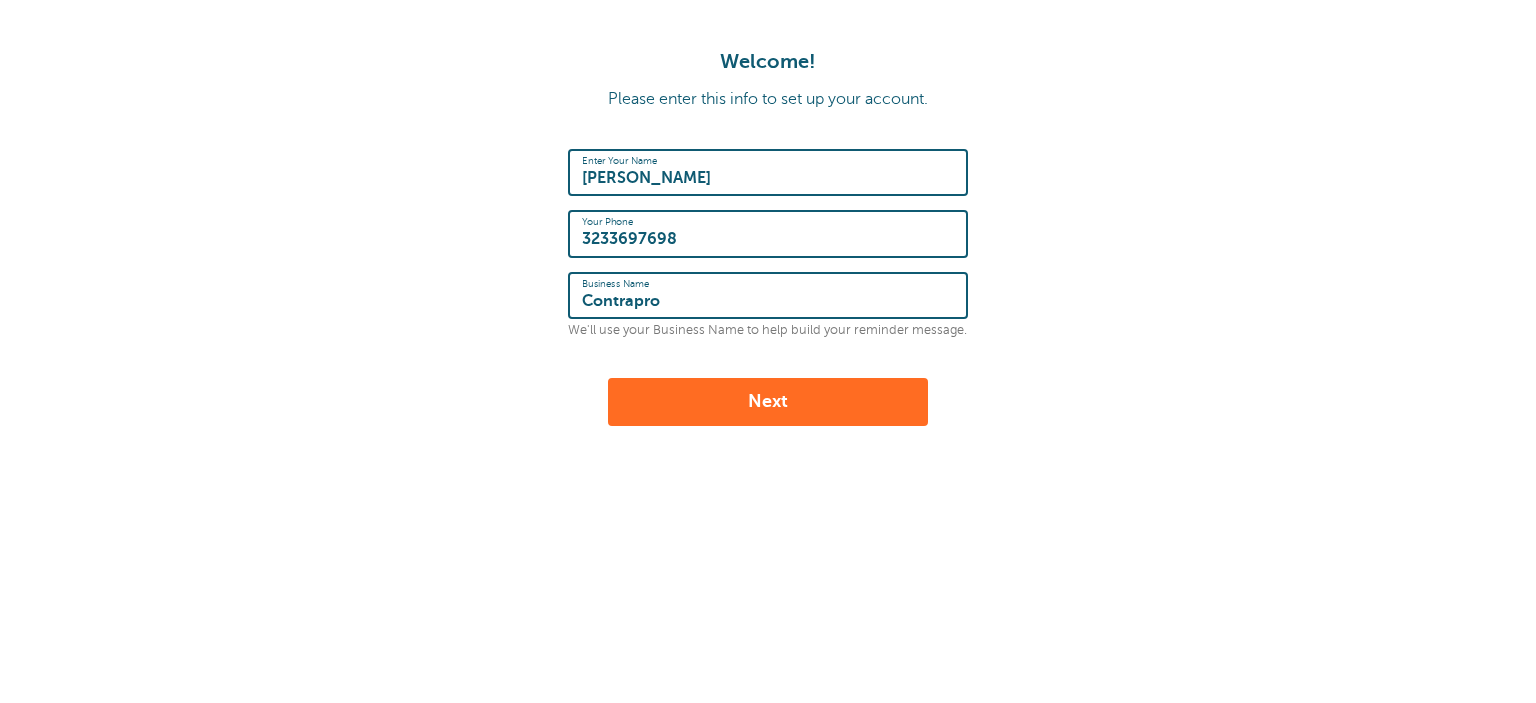 type on "Contrapro" 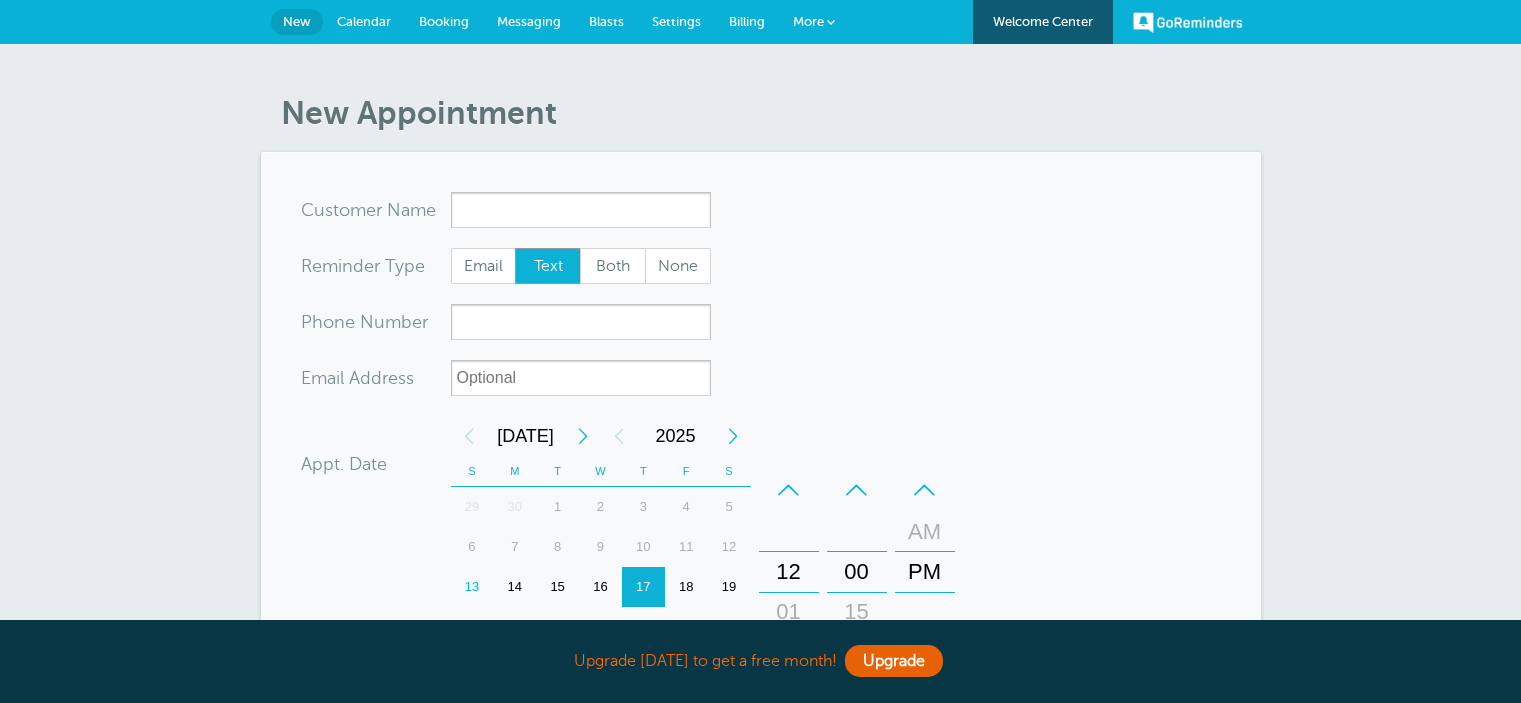 scroll, scrollTop: 0, scrollLeft: 0, axis: both 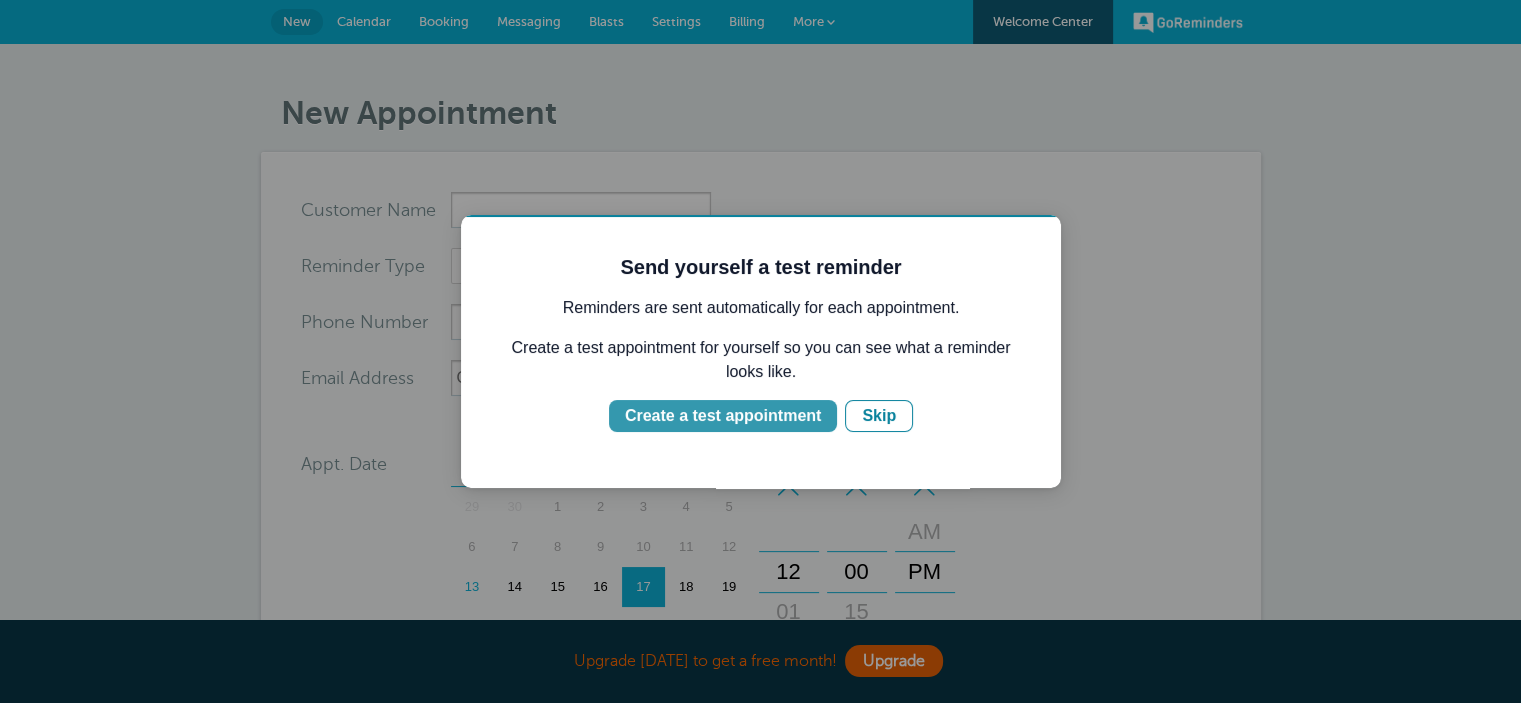 click on "Create a test appointment" at bounding box center (723, 416) 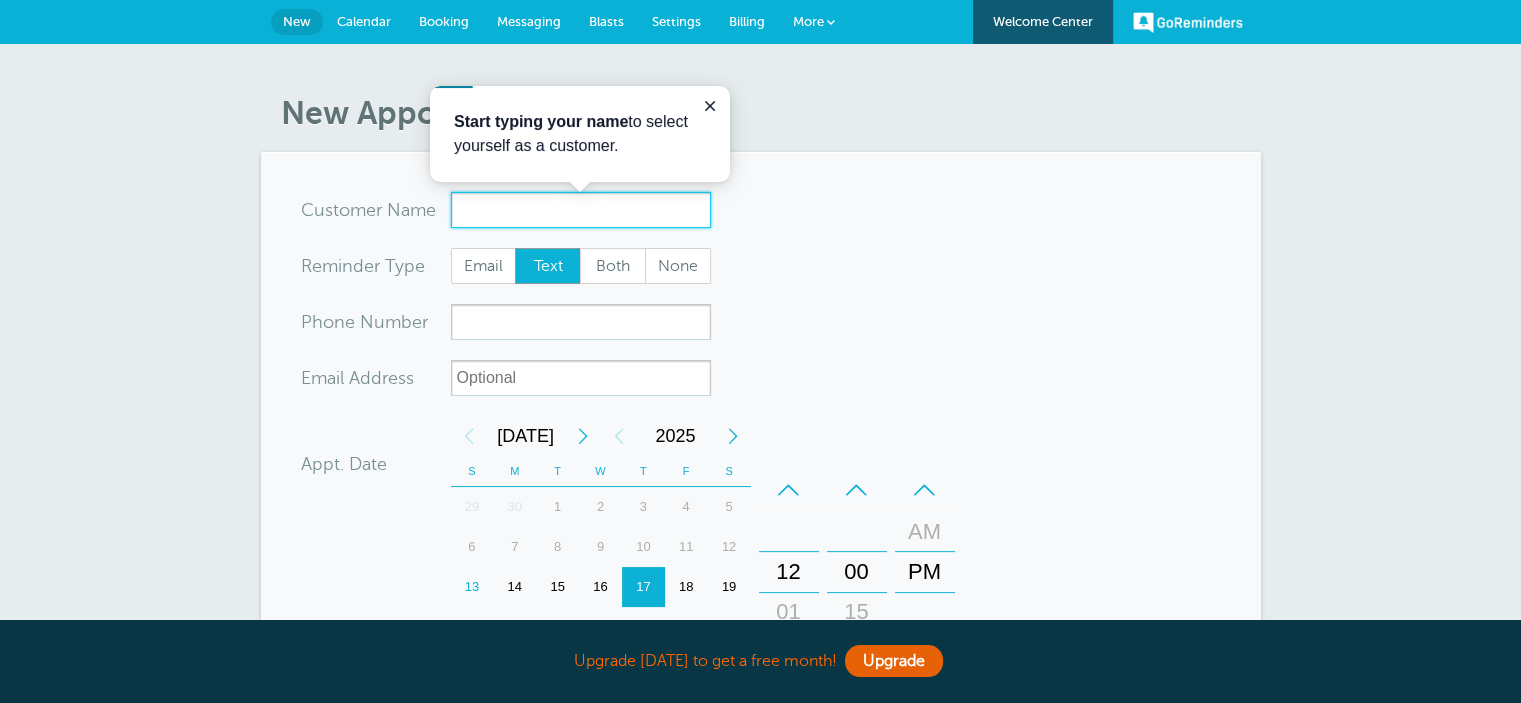 scroll, scrollTop: 0, scrollLeft: 0, axis: both 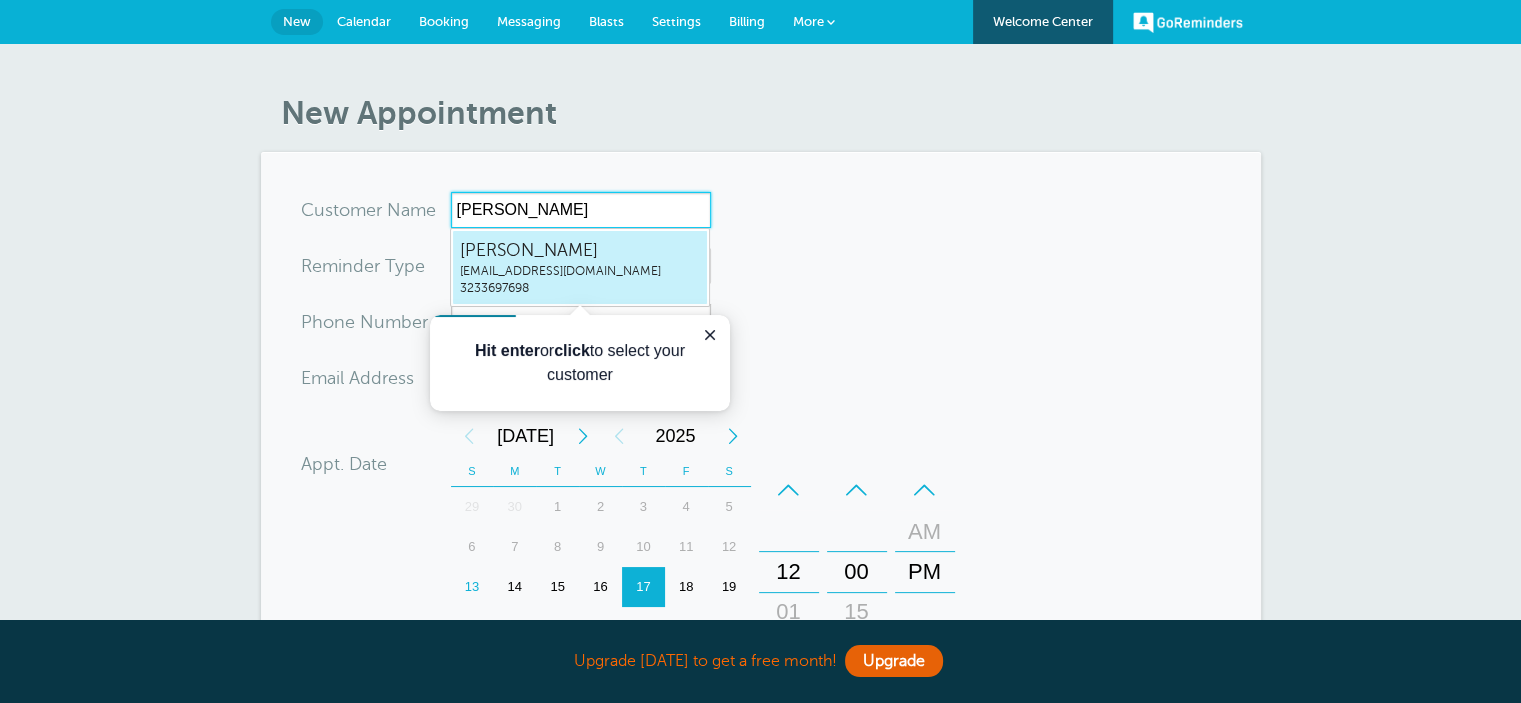 click on "[EMAIL_ADDRESS][DOMAIN_NAME]" at bounding box center [580, 271] 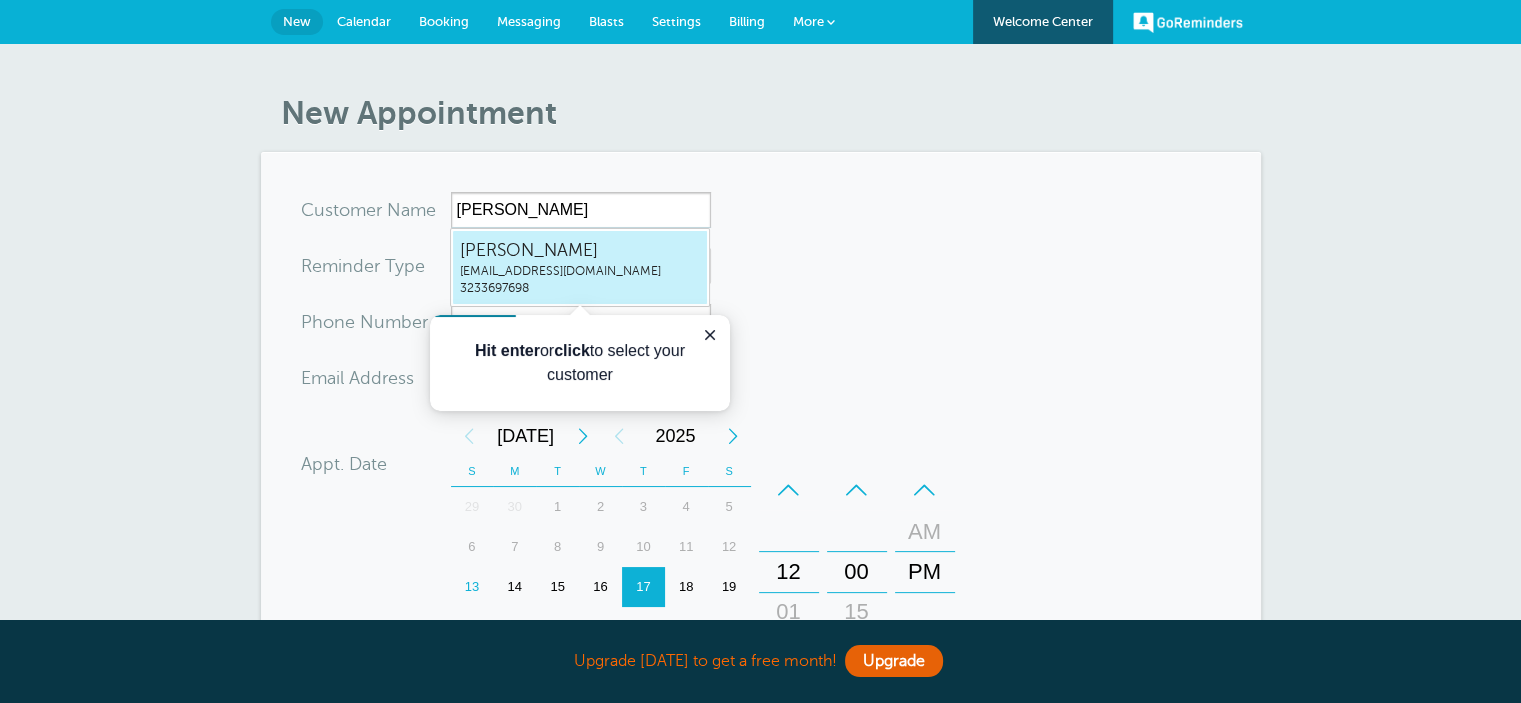 type on "HectorContrerashcontreras124@gmail.com3233697698" 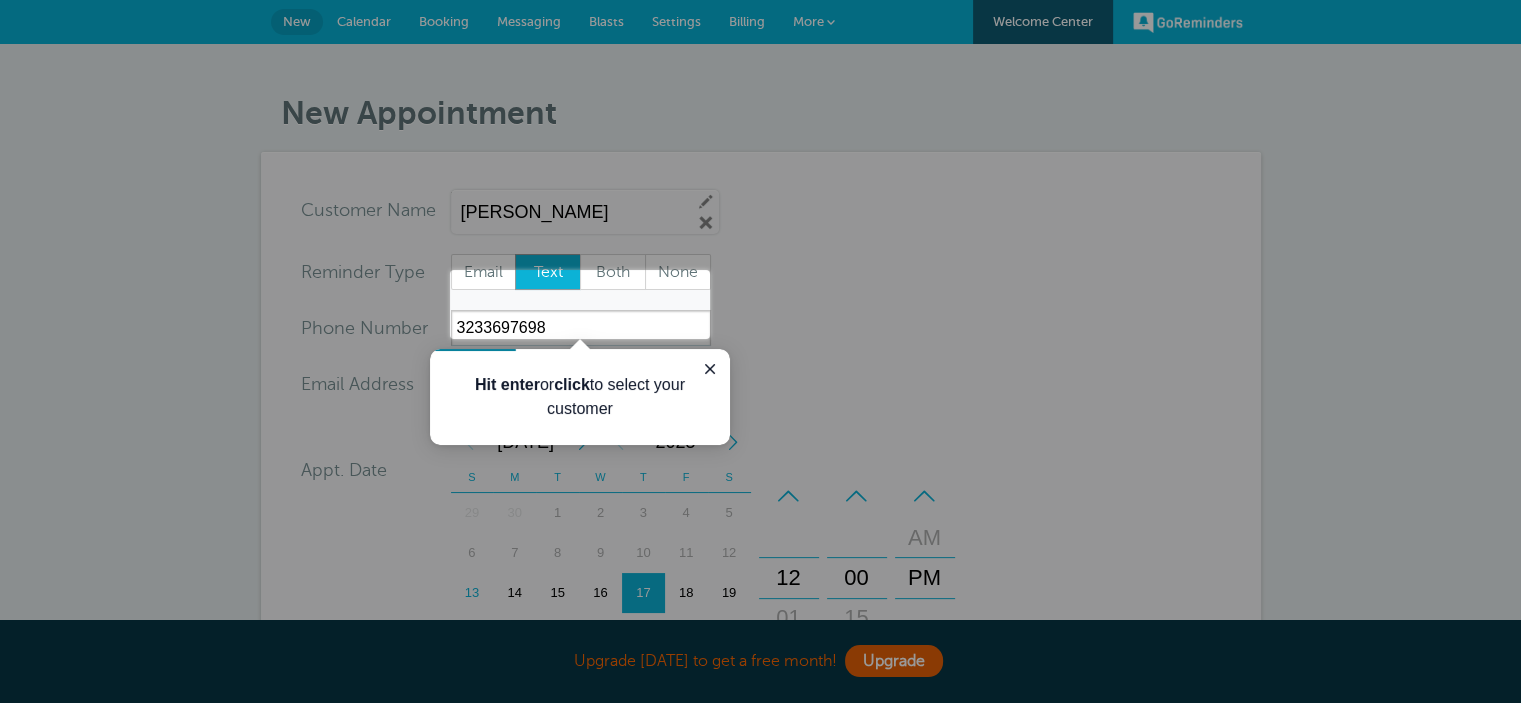 scroll, scrollTop: 659, scrollLeft: 0, axis: vertical 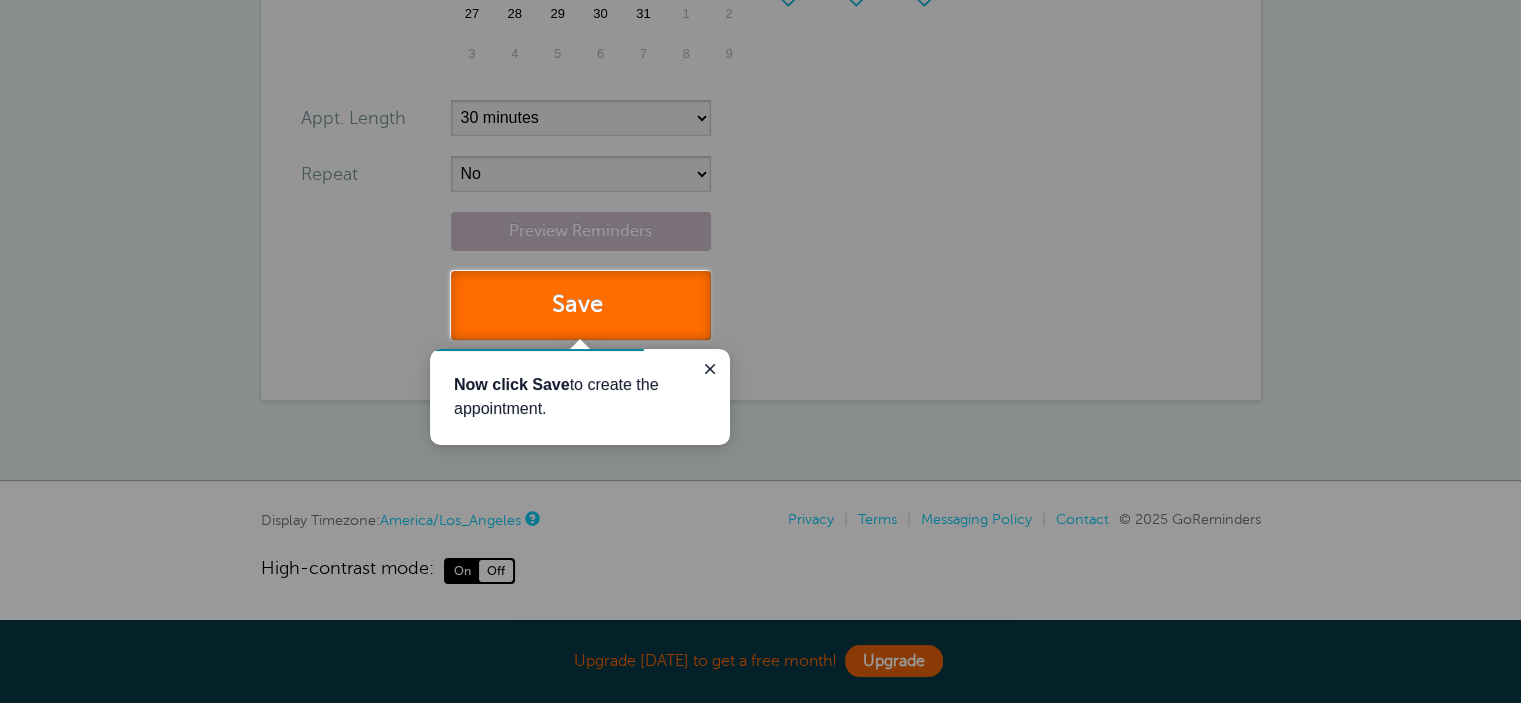 click on "Save" at bounding box center [581, 305] 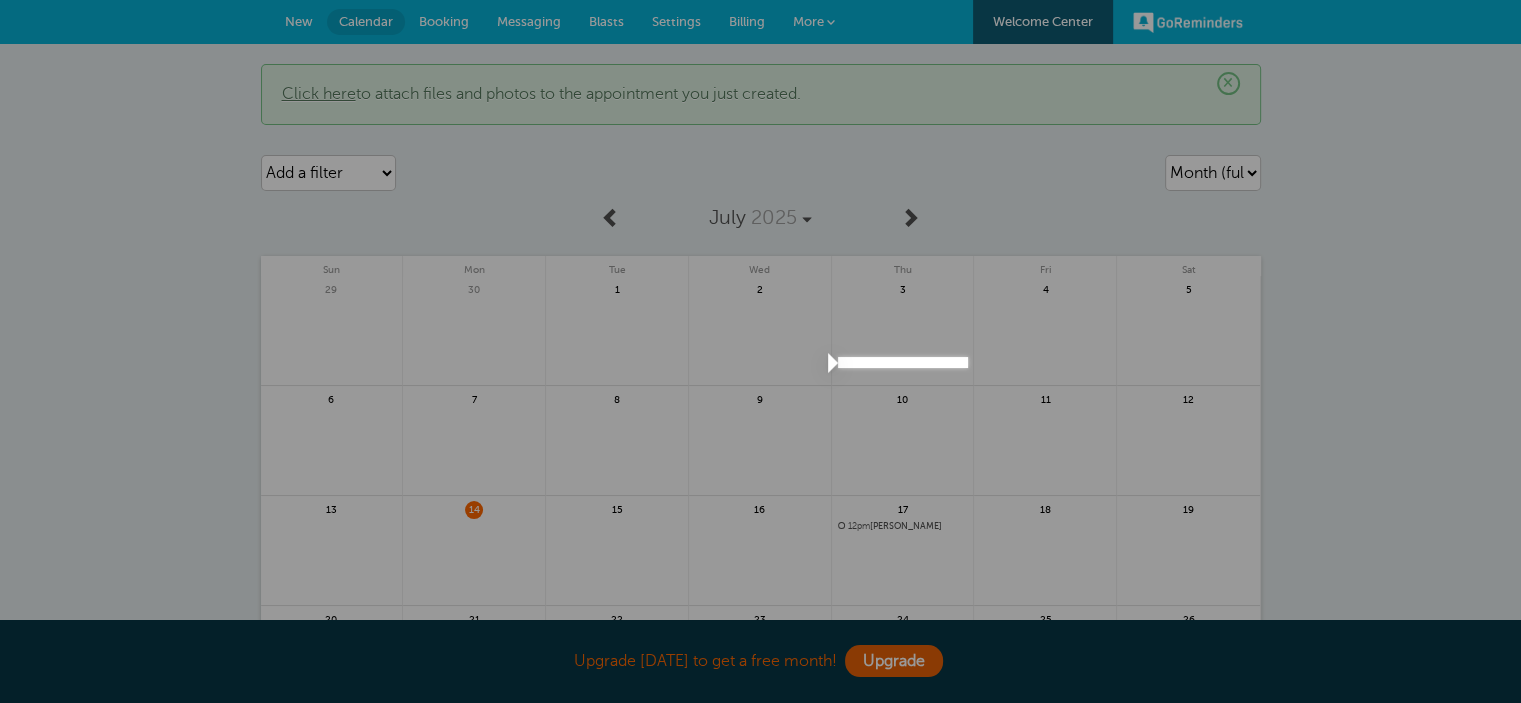scroll, scrollTop: 162, scrollLeft: 0, axis: vertical 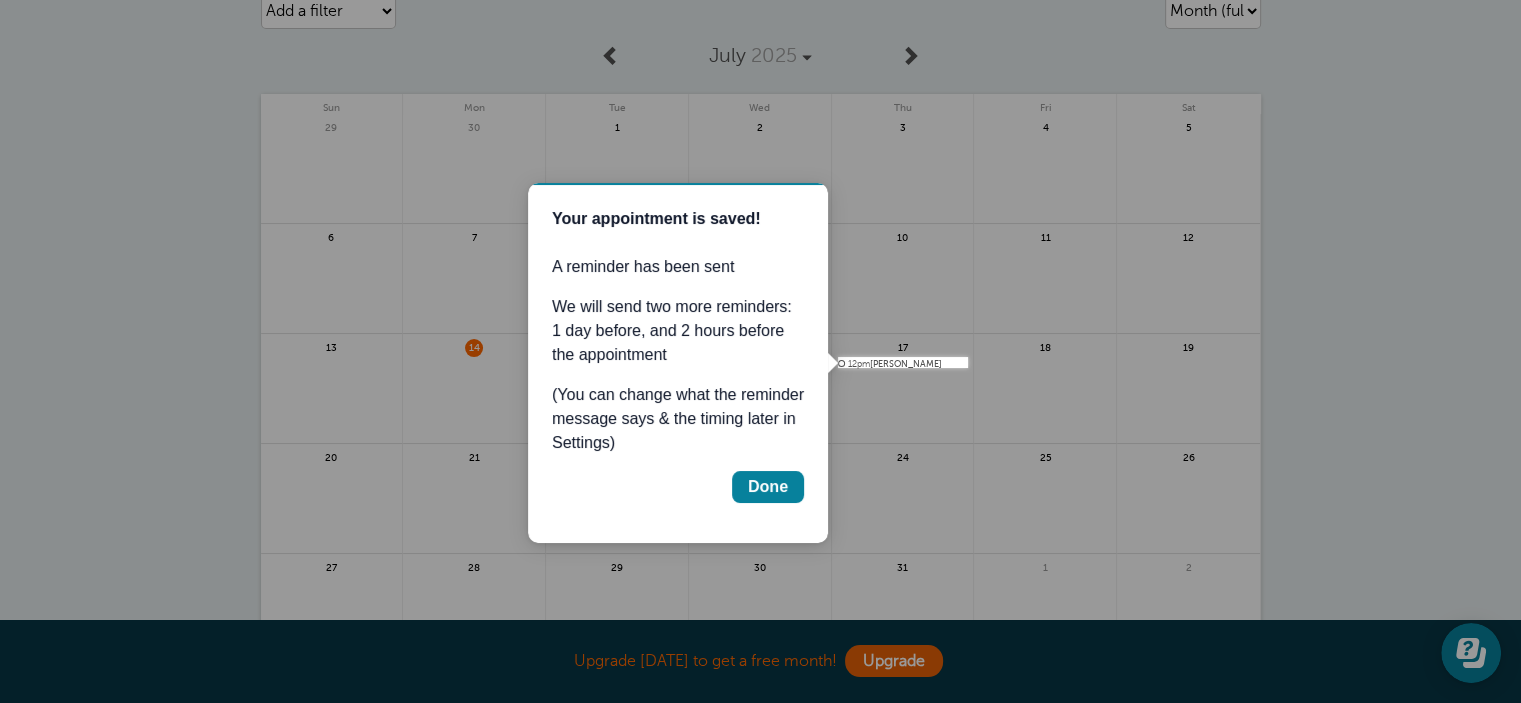 drag, startPoint x: 0, startPoint y: 0, endPoint x: 1084, endPoint y: 348, distance: 1138.4902 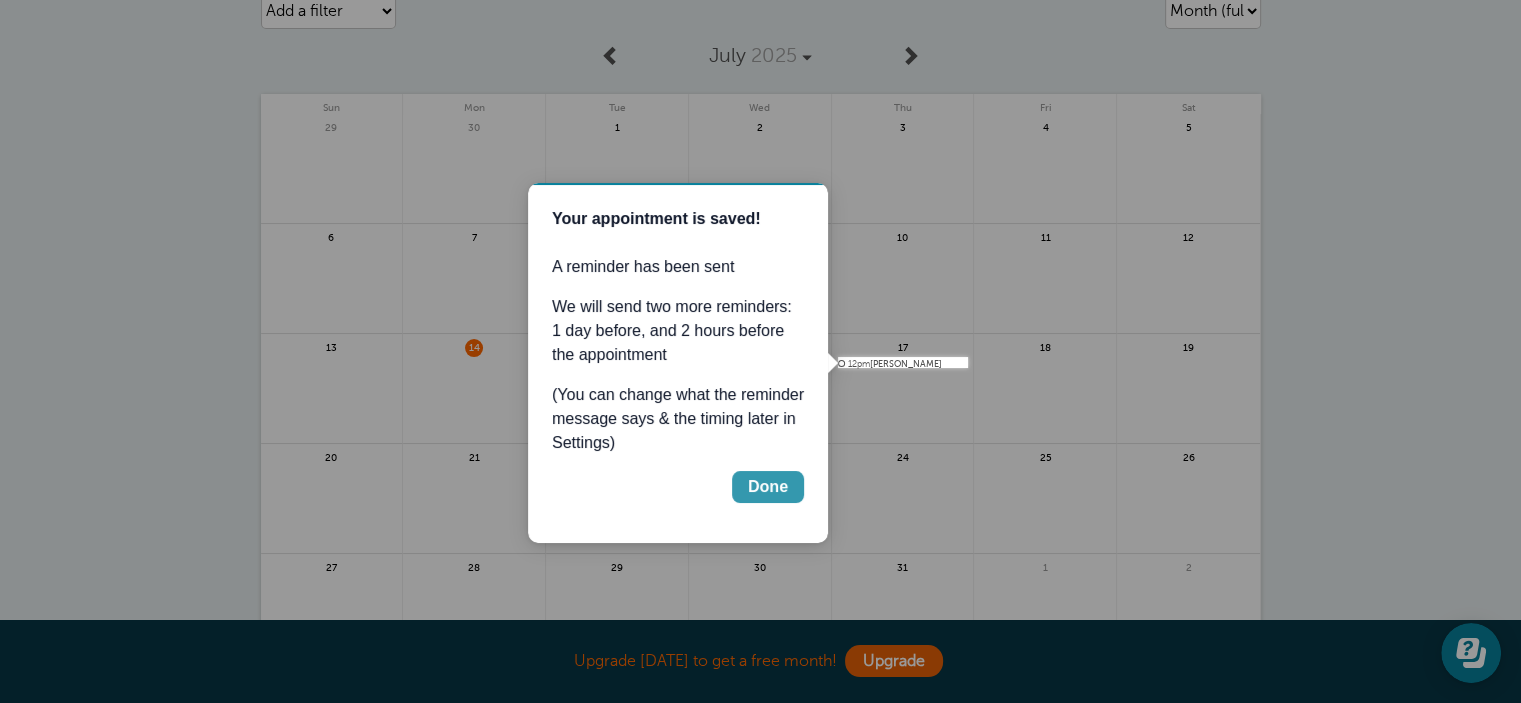 click on "Done" at bounding box center [768, 487] 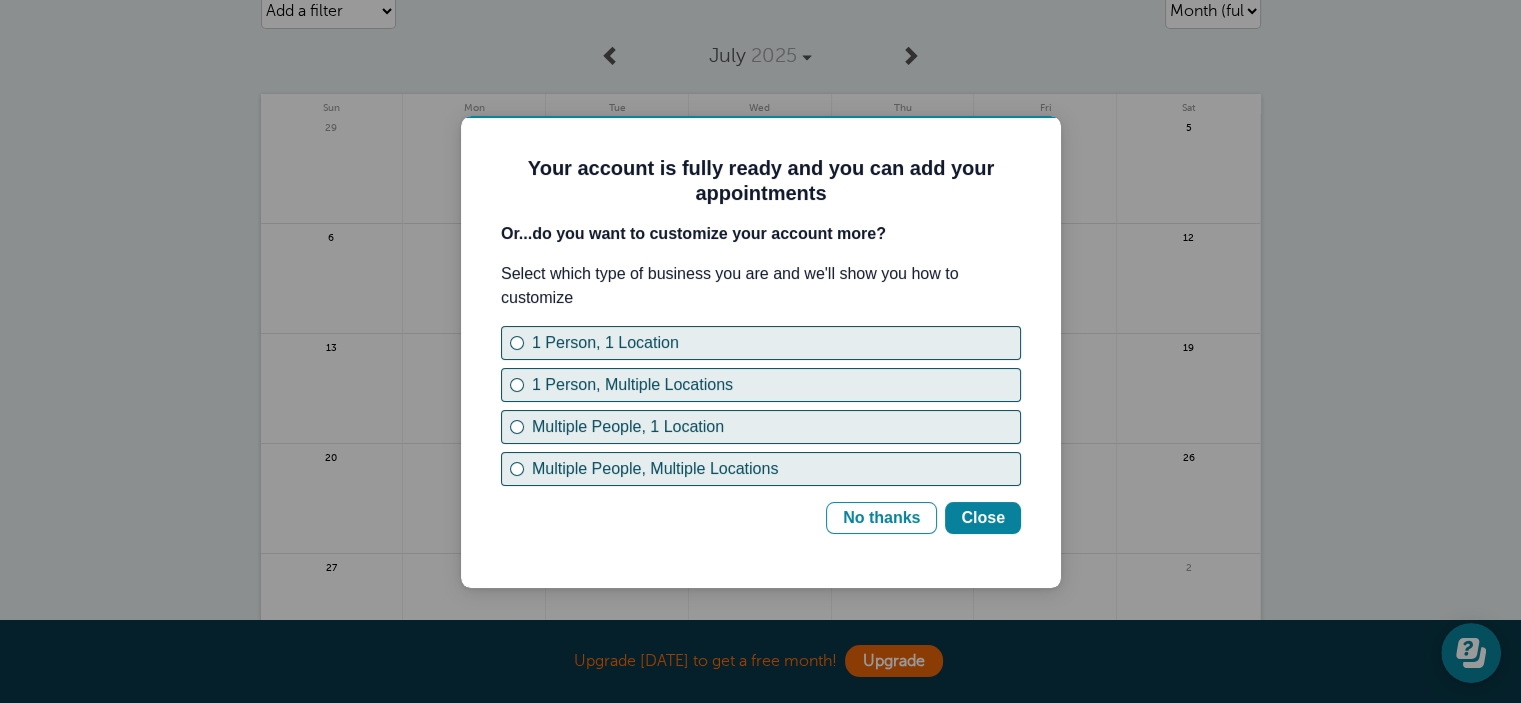 scroll, scrollTop: 0, scrollLeft: 0, axis: both 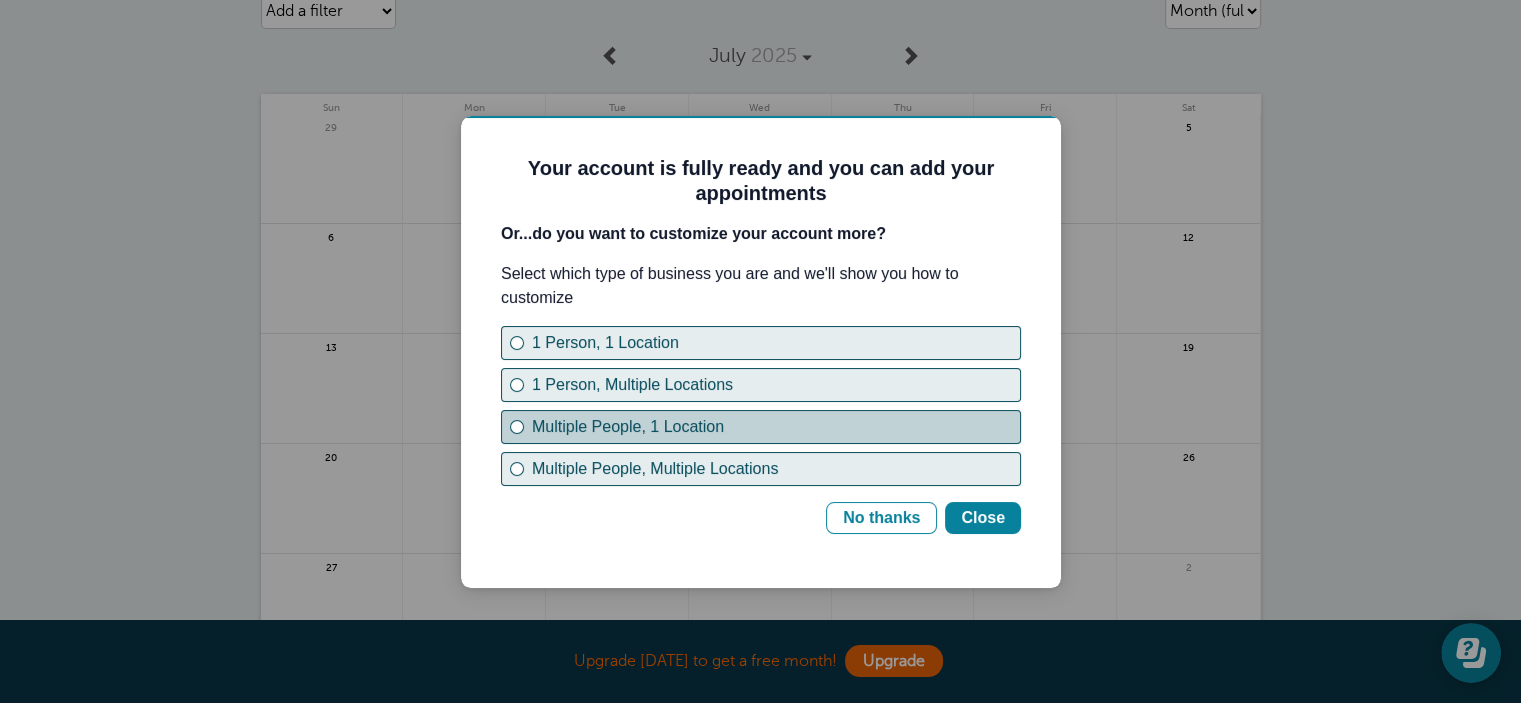 click on "Multiple People, 1 Location" at bounding box center [776, 427] 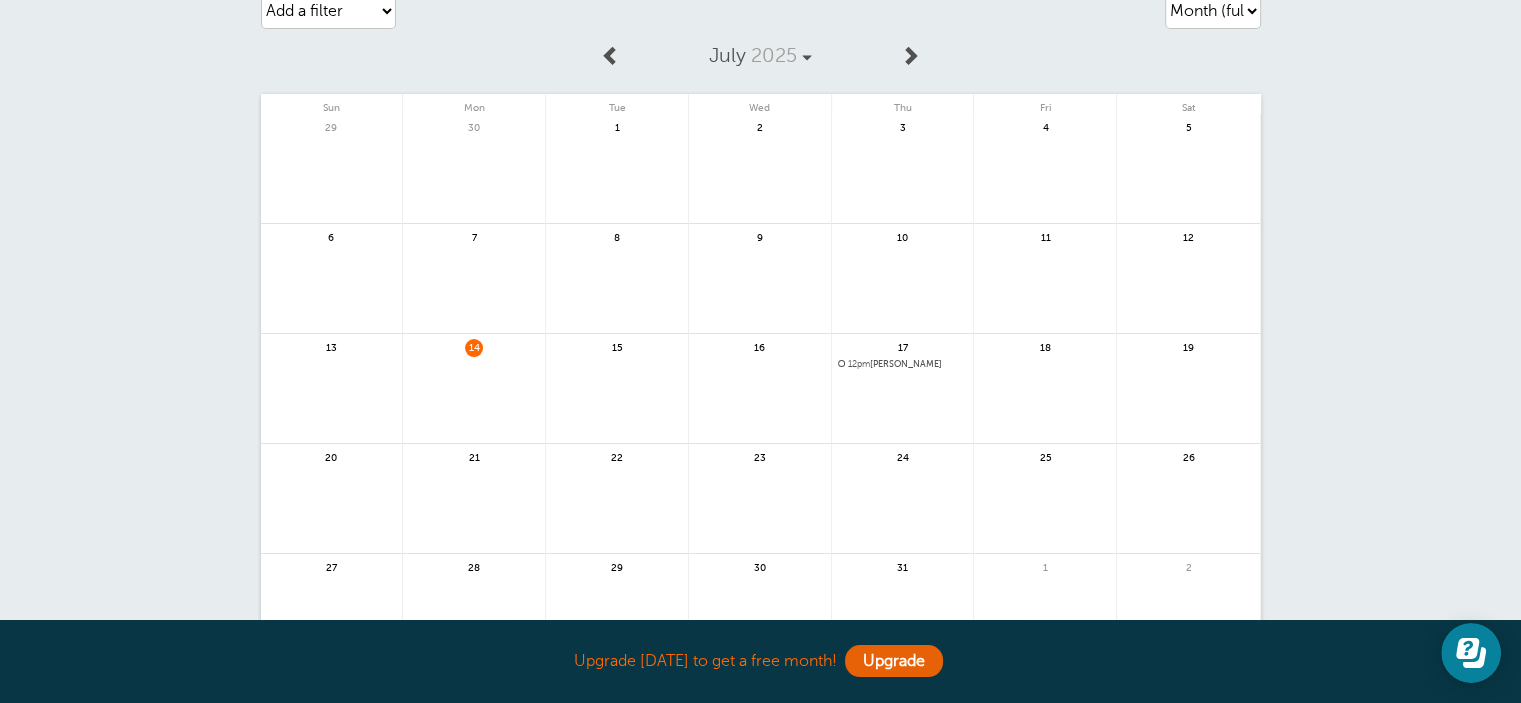scroll, scrollTop: 0, scrollLeft: 0, axis: both 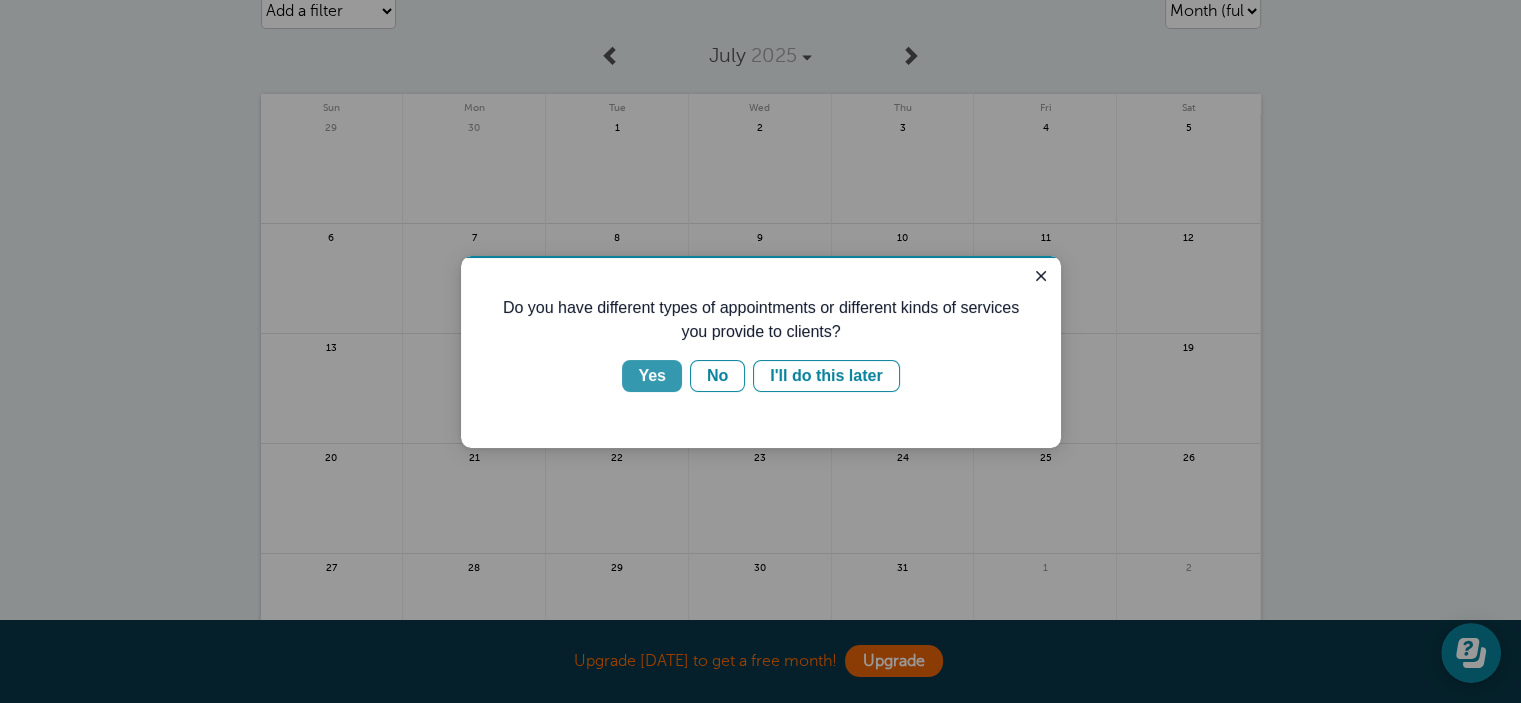click on "Yes" at bounding box center (652, 376) 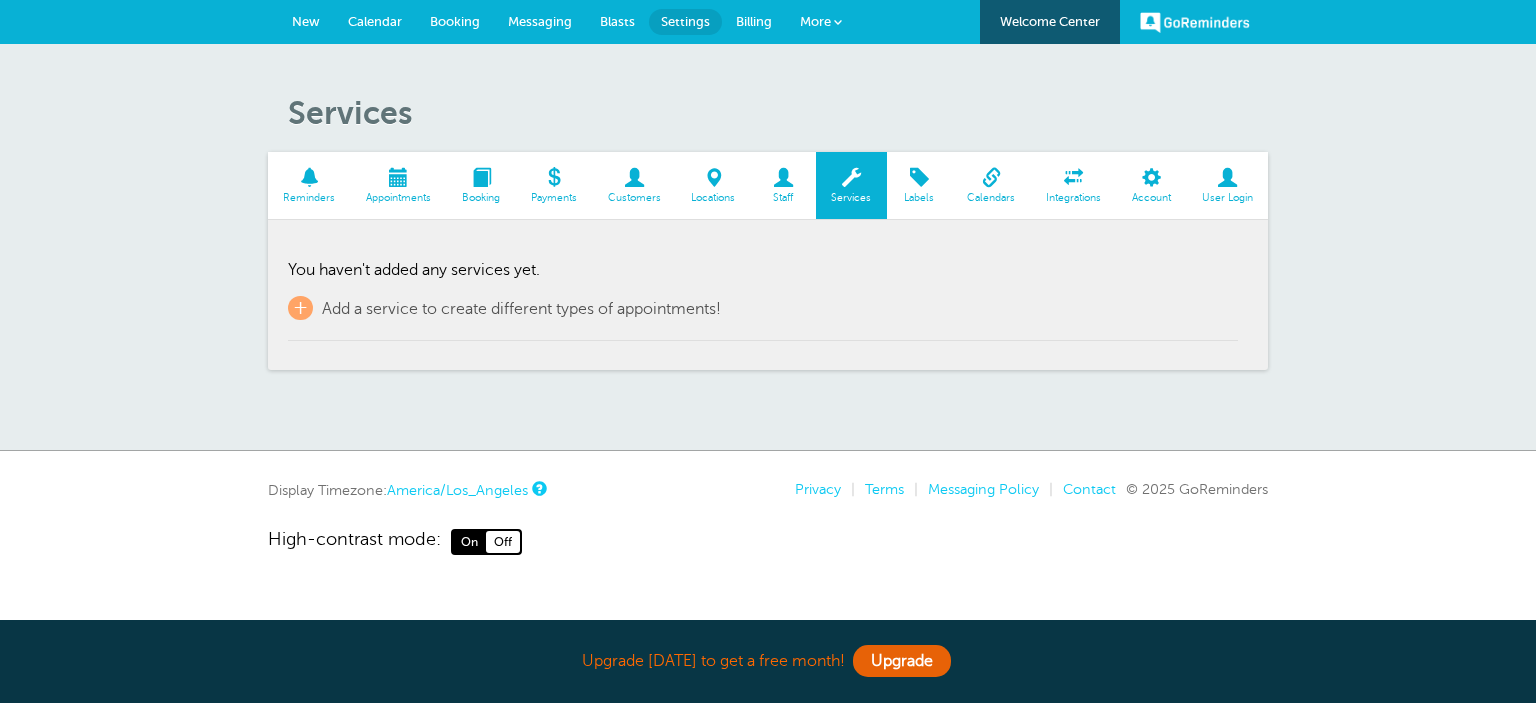 scroll, scrollTop: 0, scrollLeft: 0, axis: both 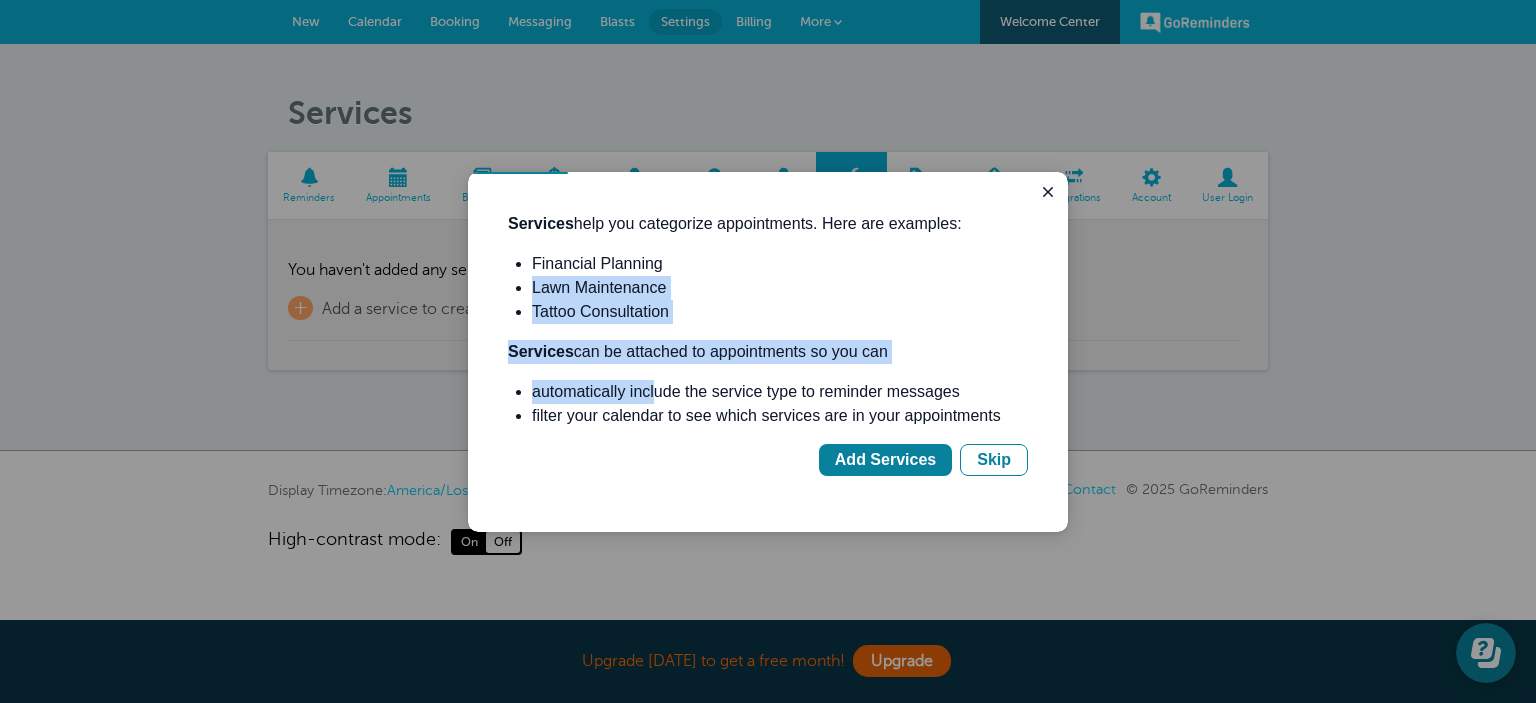drag, startPoint x: 468, startPoint y: 172, endPoint x: 879, endPoint y: 263, distance: 420.95367 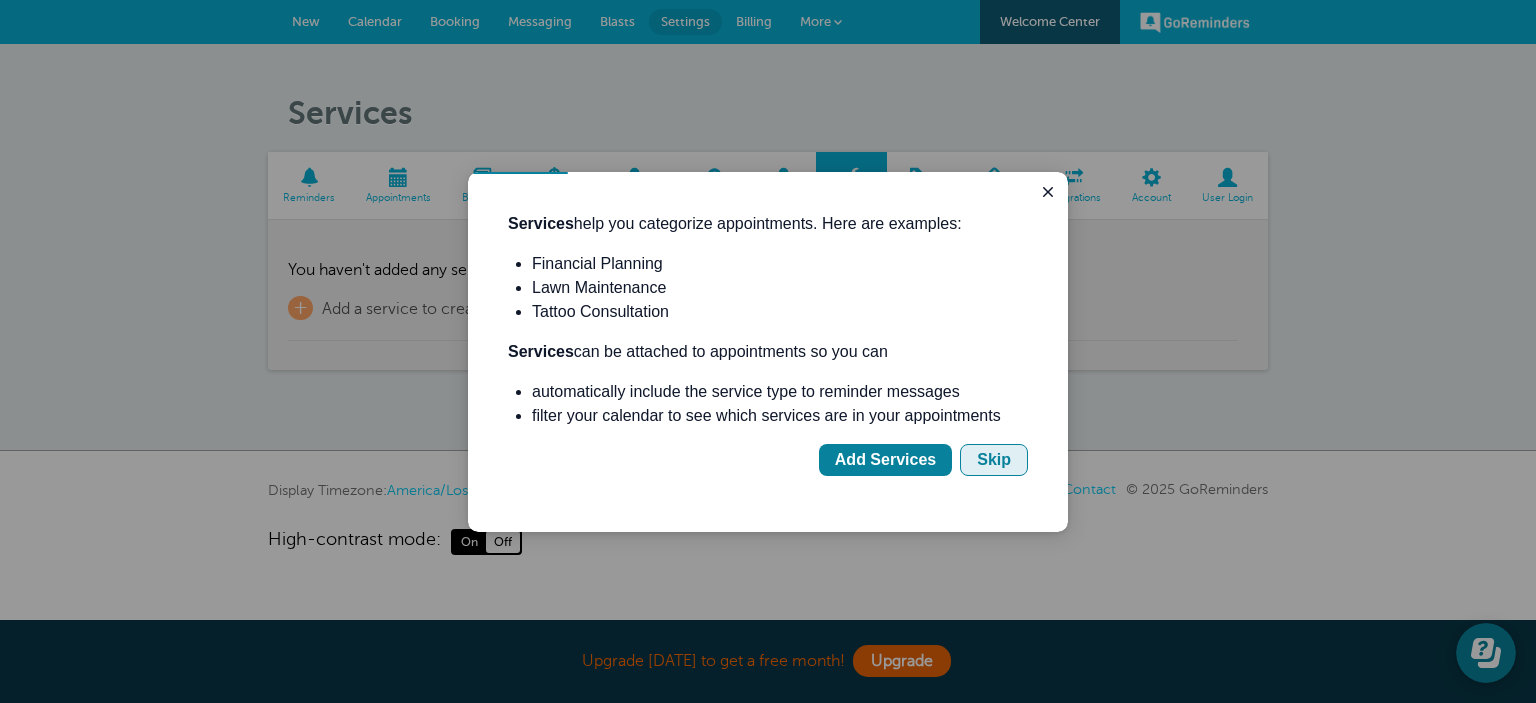 click on "Skip" at bounding box center [994, 460] 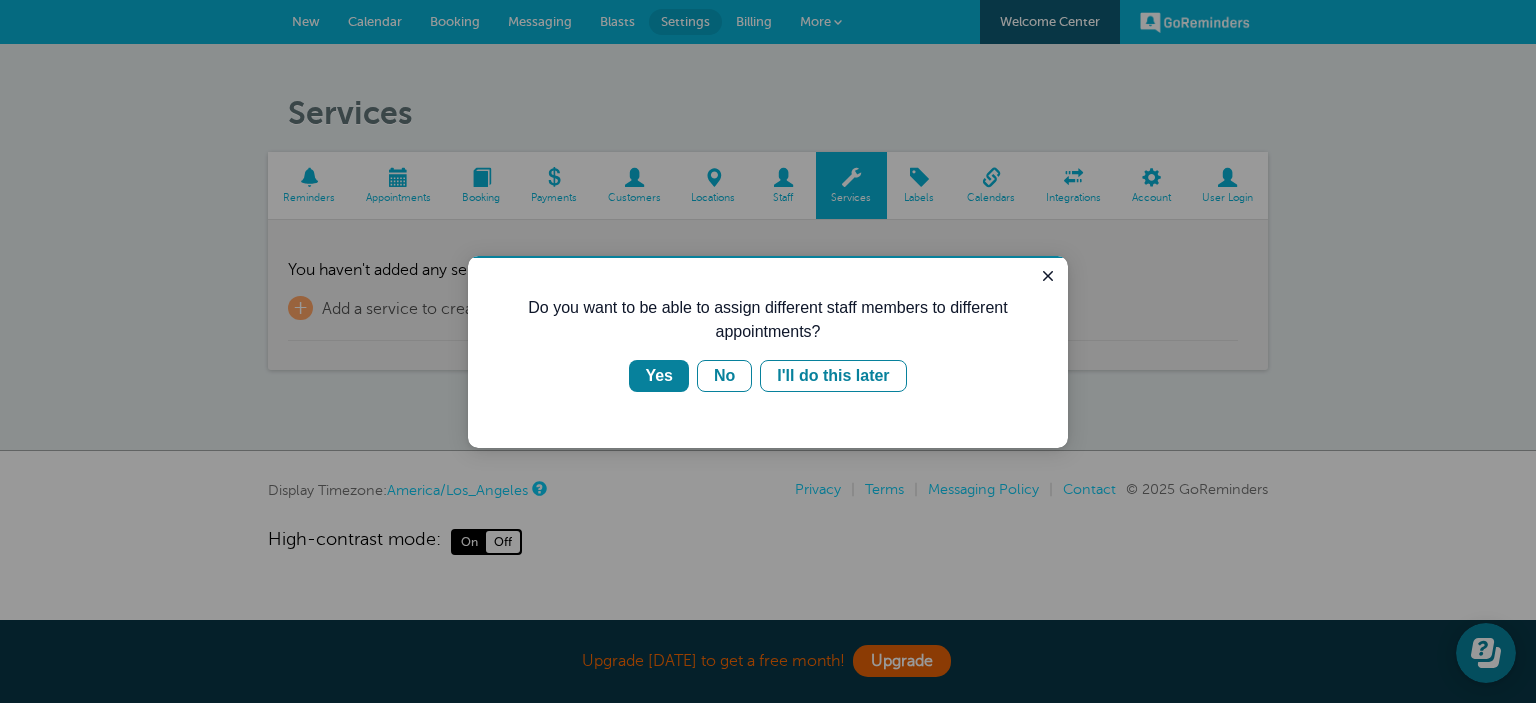 scroll, scrollTop: 0, scrollLeft: 0, axis: both 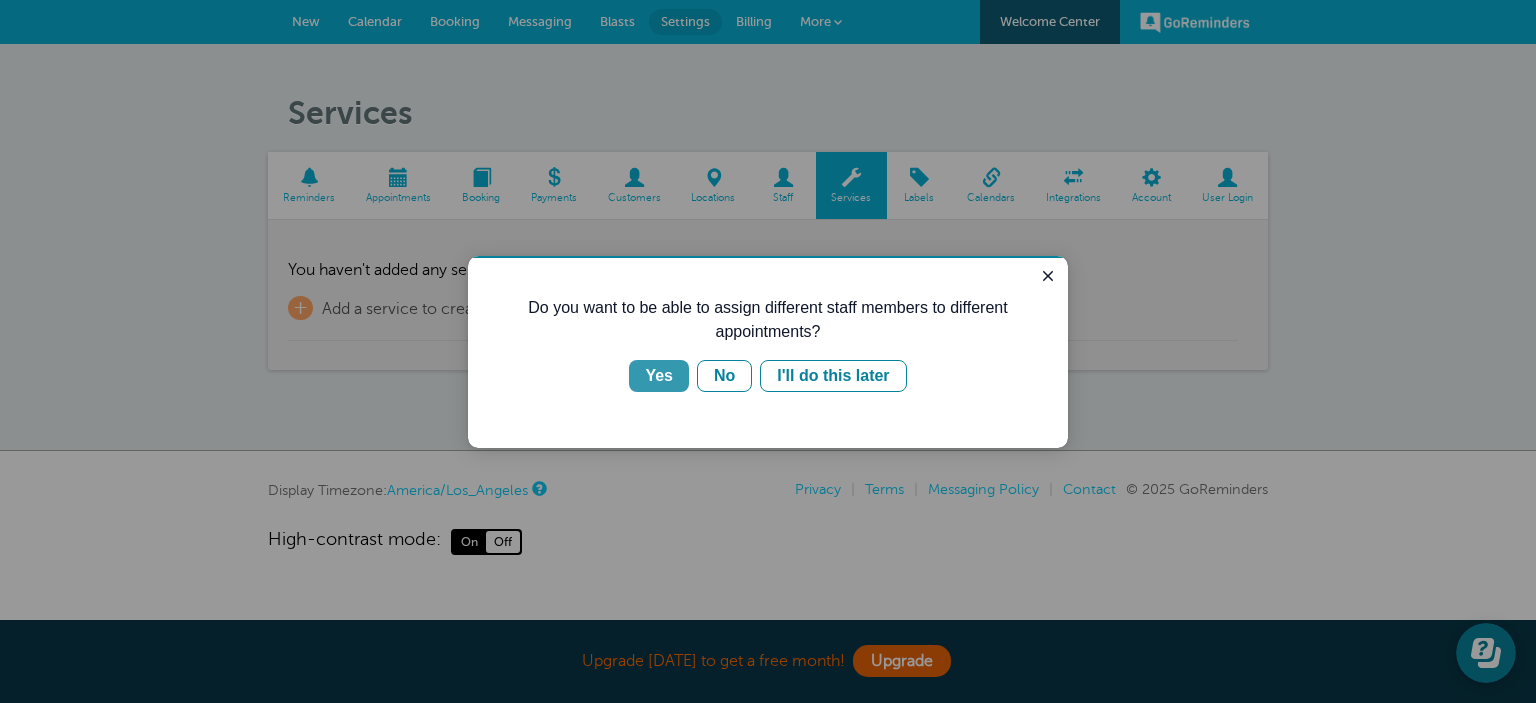 click on "Yes" at bounding box center (659, 376) 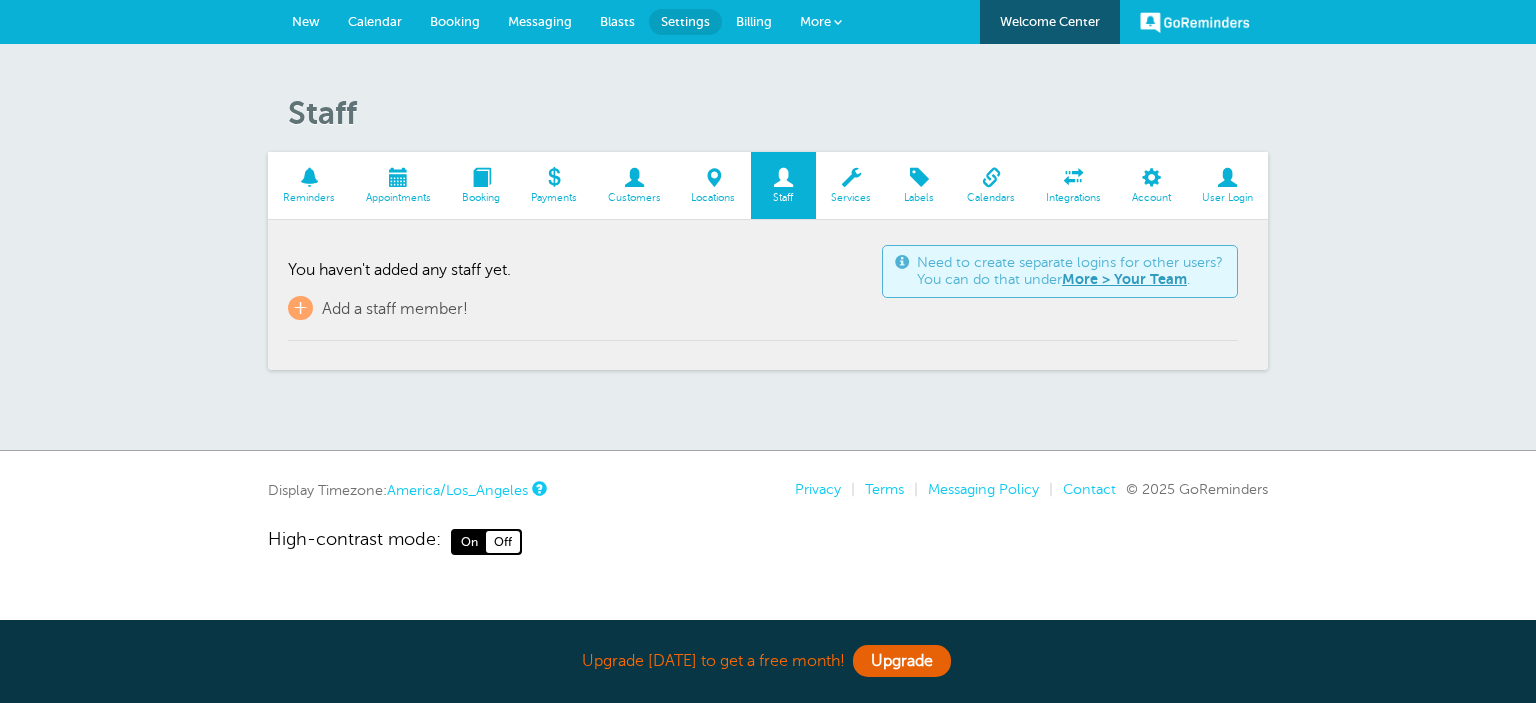 scroll, scrollTop: 0, scrollLeft: 0, axis: both 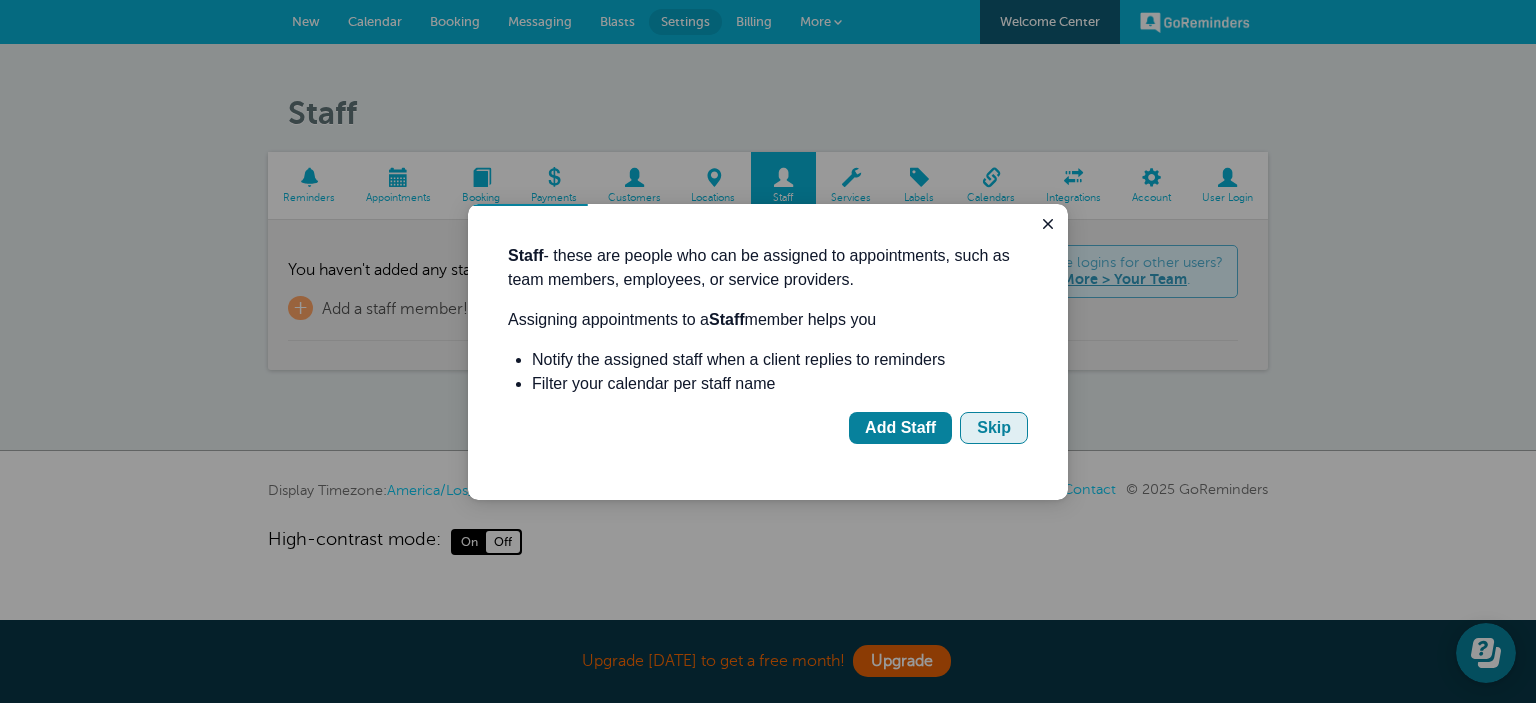 click on "Skip" at bounding box center [994, 428] 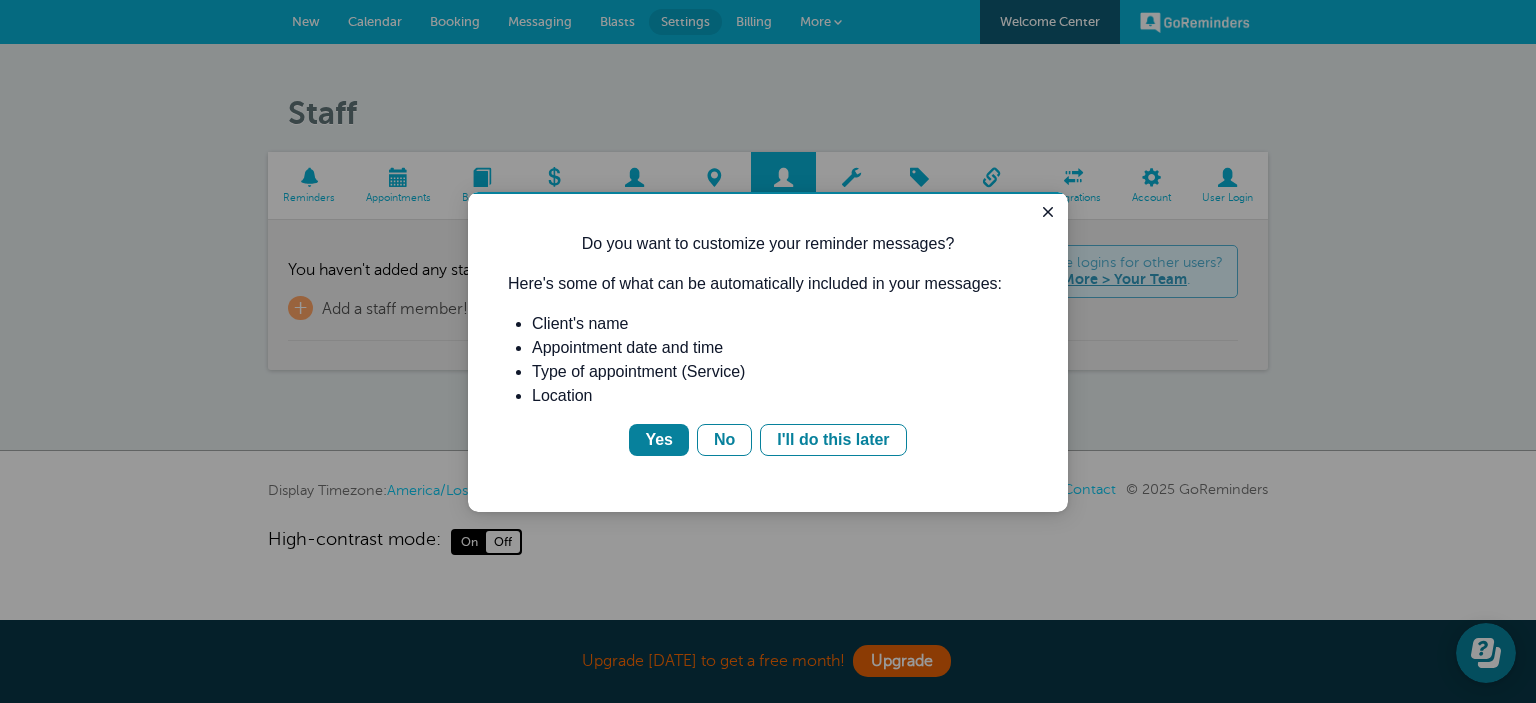 scroll, scrollTop: 0, scrollLeft: 0, axis: both 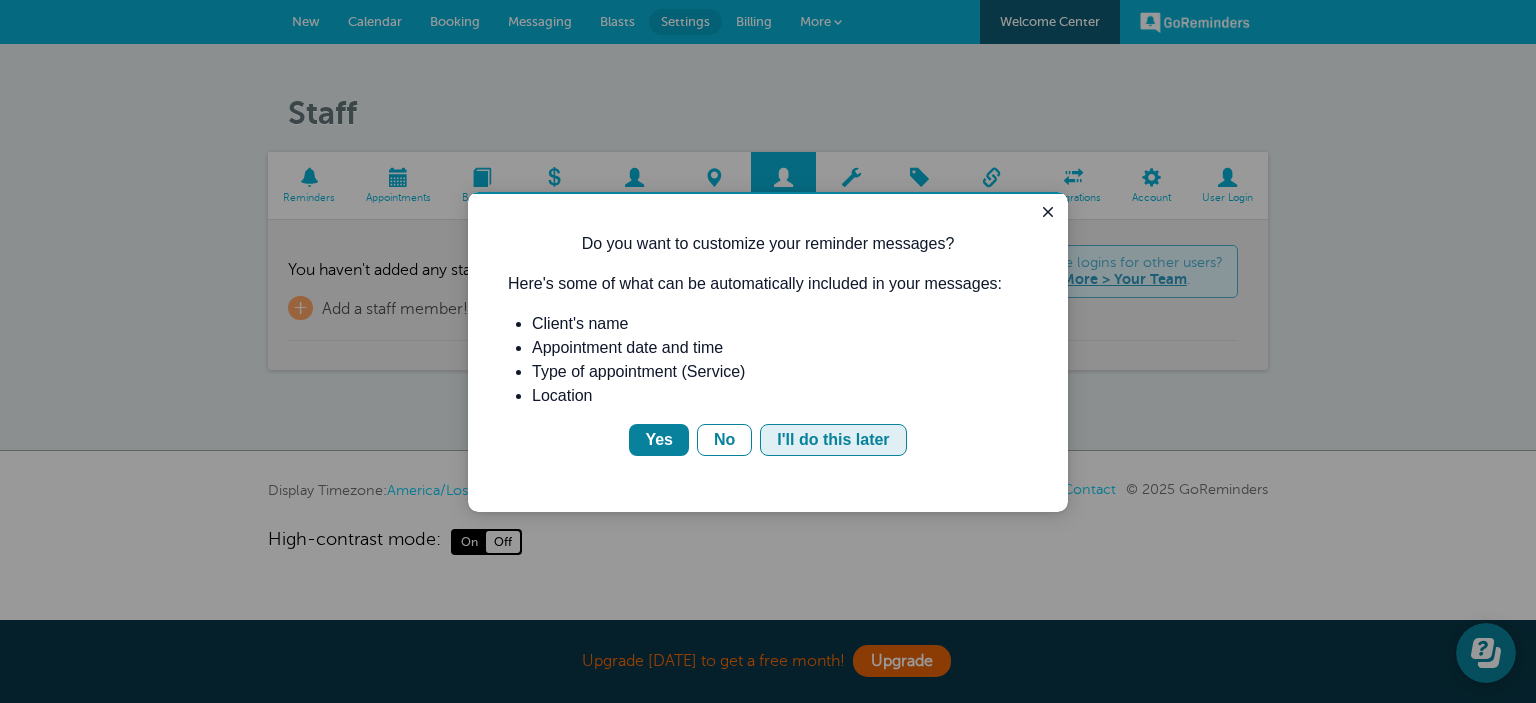 click on "I'll do this later" at bounding box center (833, 440) 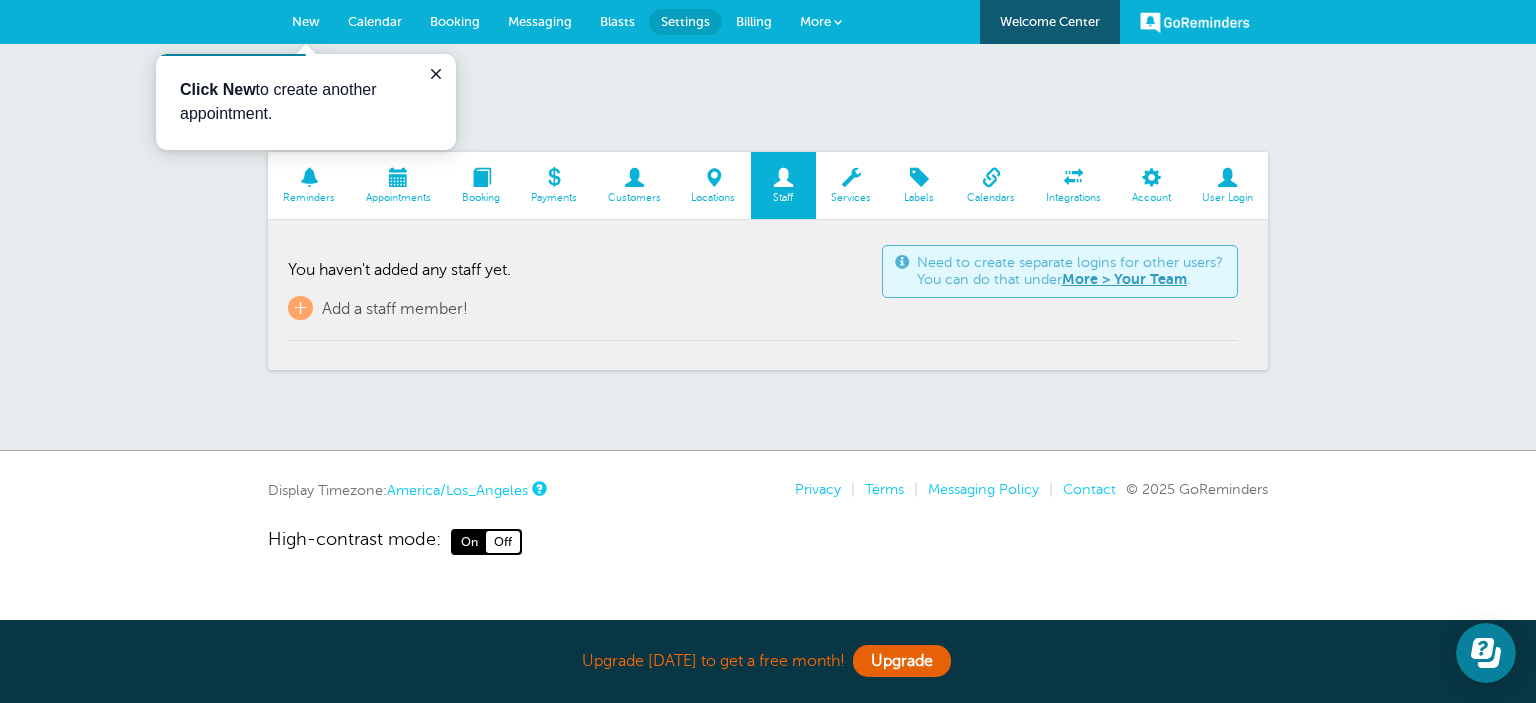 scroll, scrollTop: 0, scrollLeft: 0, axis: both 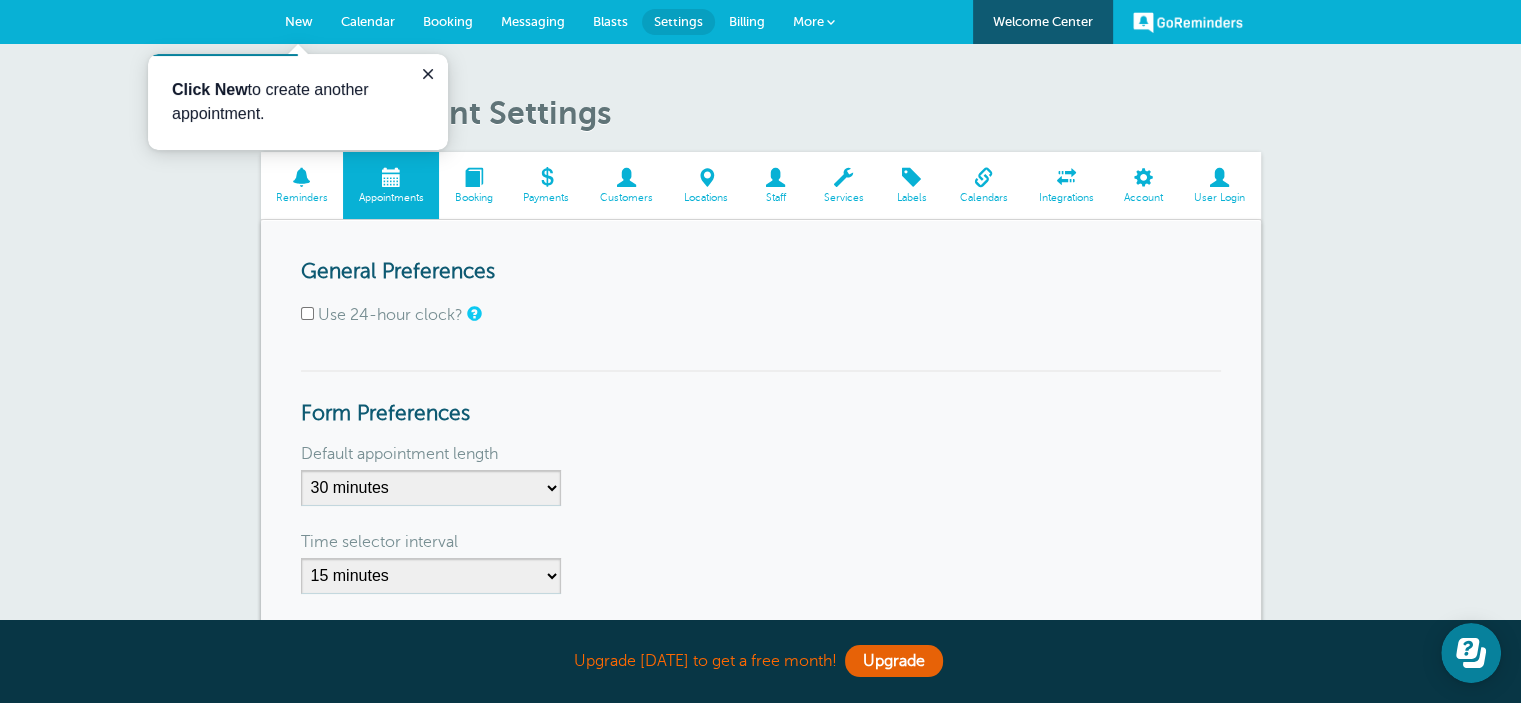 click on "Default appointment length
5 minutes 10 minutes 15 minutes 20 minutes 25 minutes 30 minutes 35 minutes 40 minutes 45 minutes 50 minutes 55 minutes 1 hour 1 hour 15 minutes 1 hour 30 minutes 1 hour 45 minutes 2 hours 2 hours 15 minutes 2 hours 30 minutes 2 hours 45 minutes 3 hours 3 hours 30 minutes 4 hours 4 hours 30 minutes 5 hours 5 hours 30 minutes 6 hours 6 hours 30 minutes 7 hours 7 hours 30 minutes 8 hours 9 hours 10 hours 11 hours 12 hours 13 hours 14 hours 15 hours 16 hours" at bounding box center (761, 482) 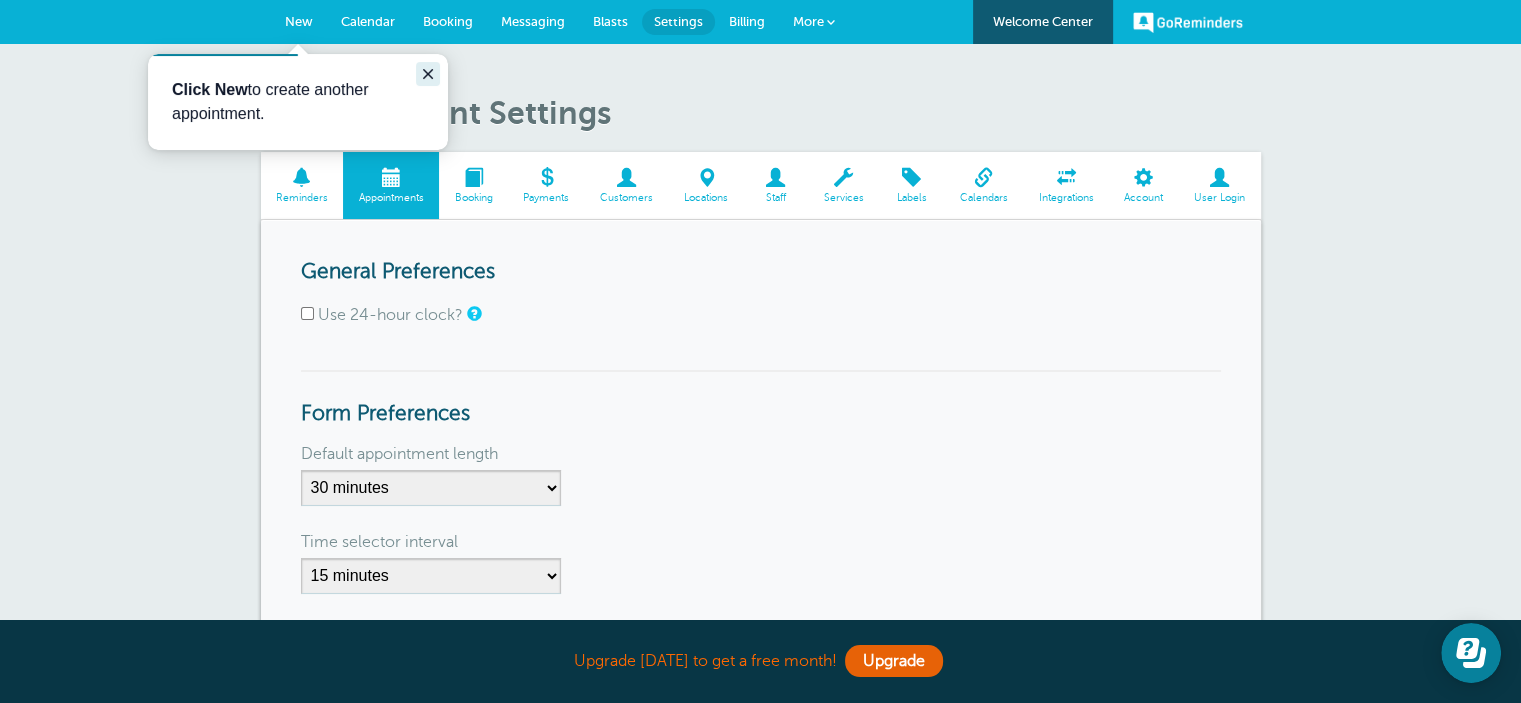 click 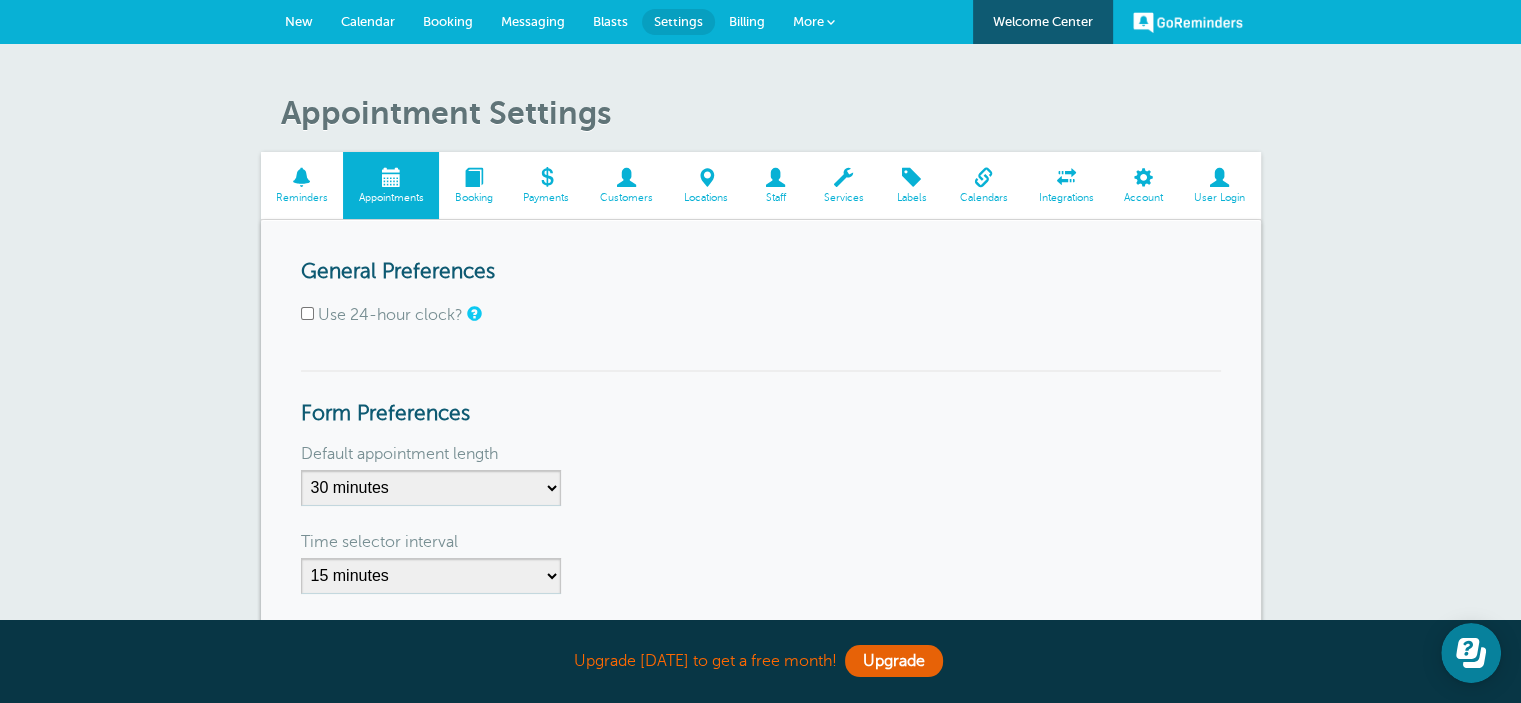 click on "Booking" at bounding box center [473, 198] 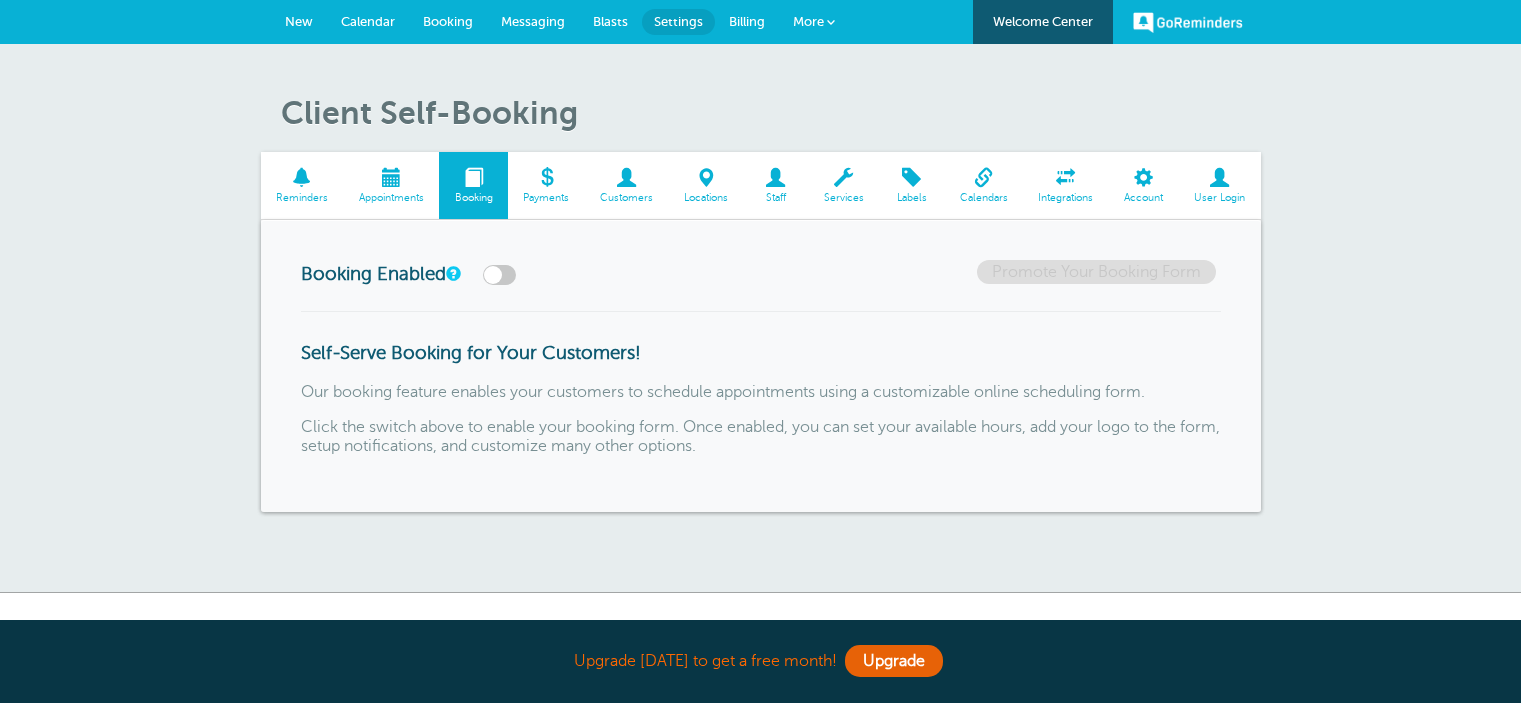 scroll, scrollTop: 0, scrollLeft: 0, axis: both 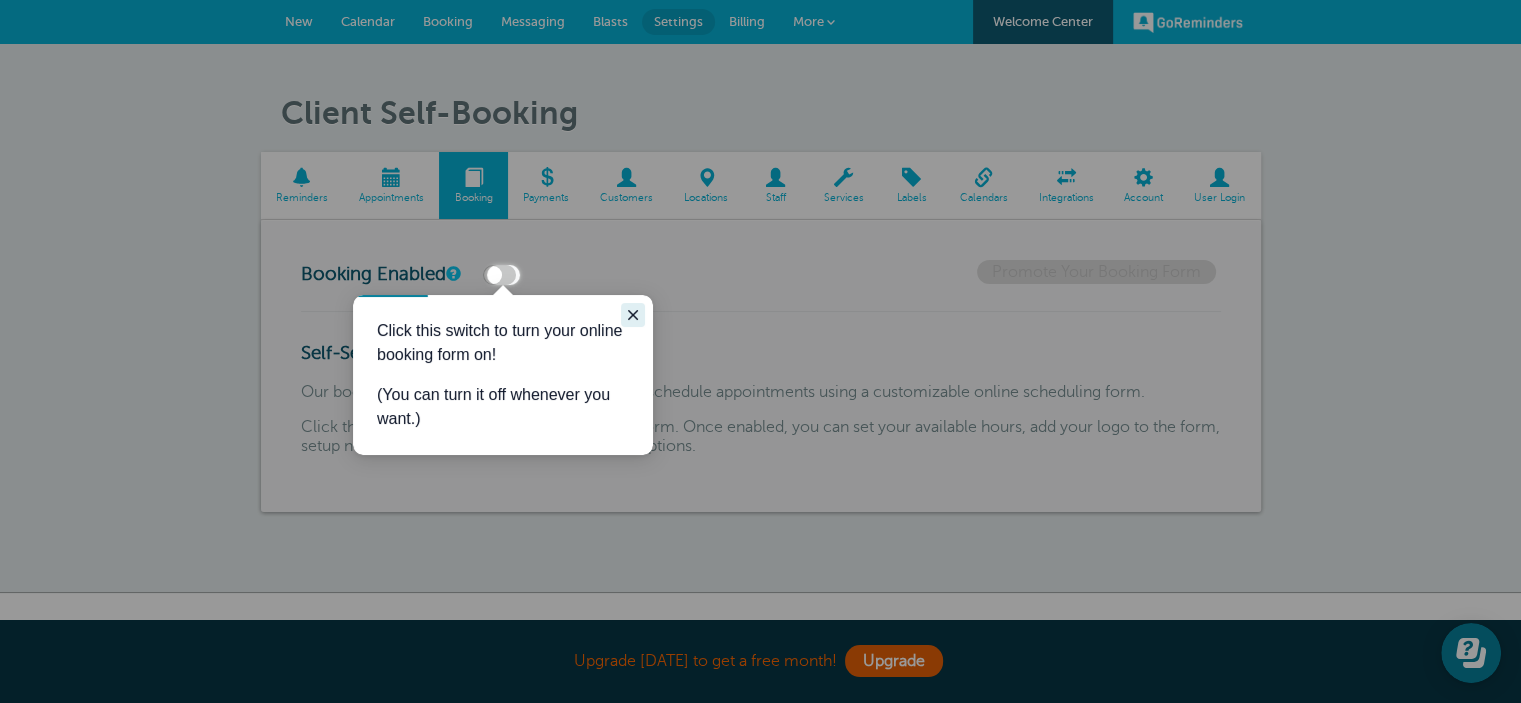 click 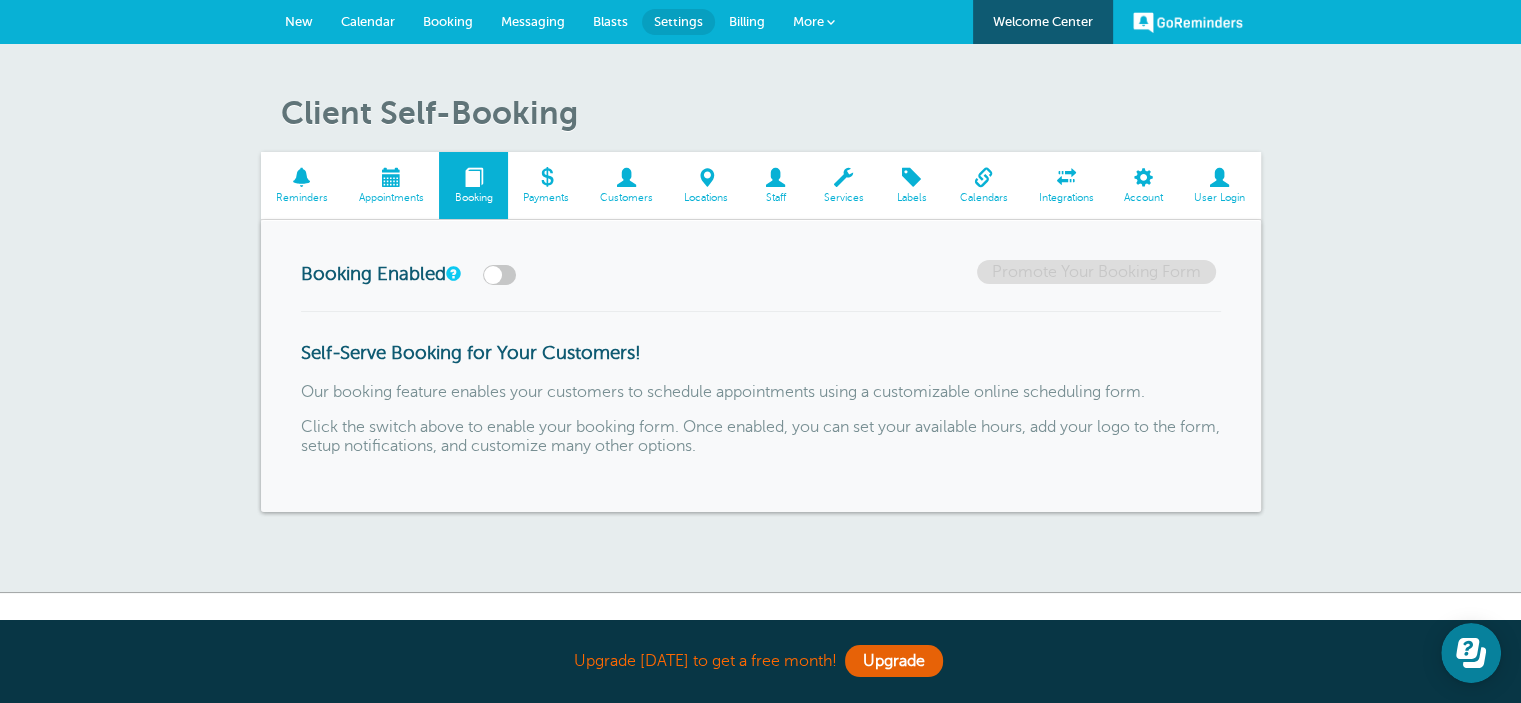 scroll, scrollTop: 0, scrollLeft: 0, axis: both 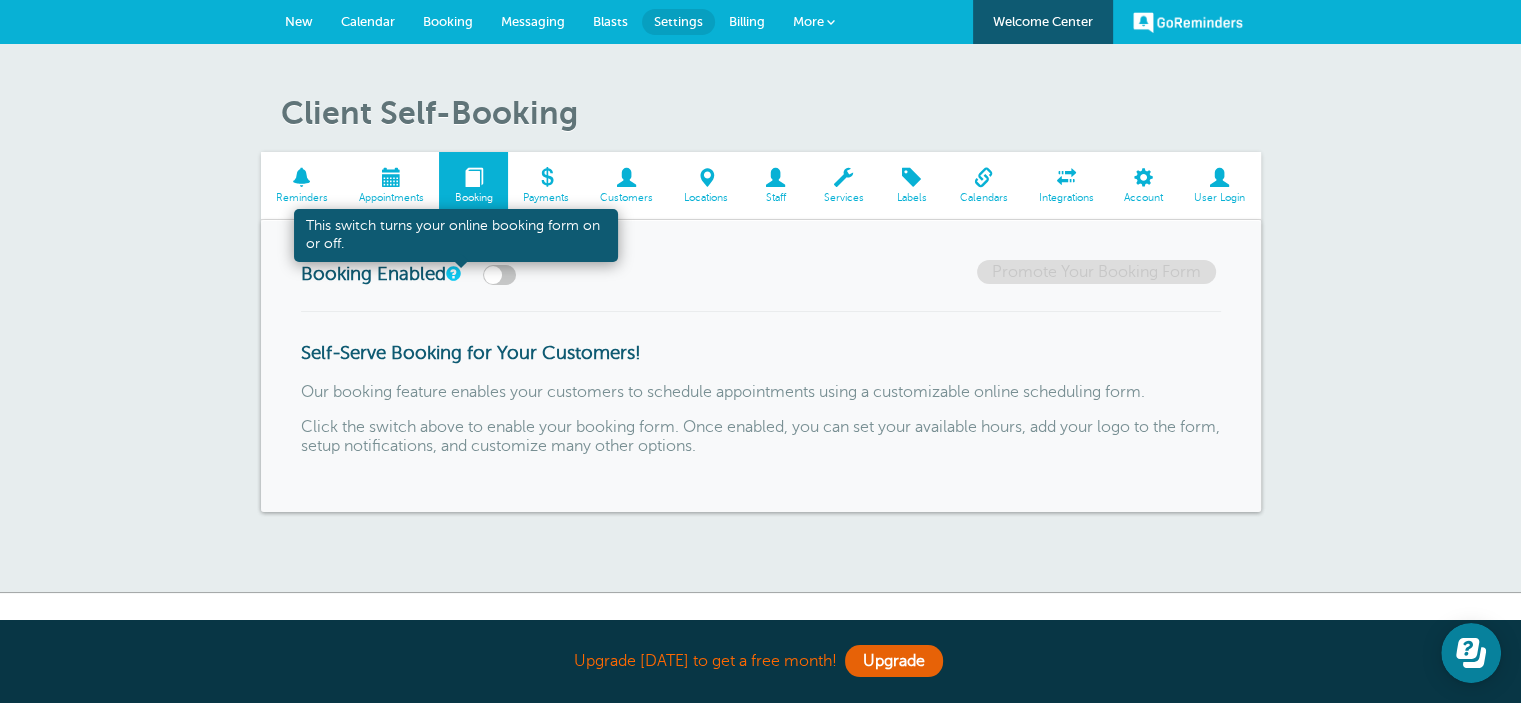 click at bounding box center (452, 273) 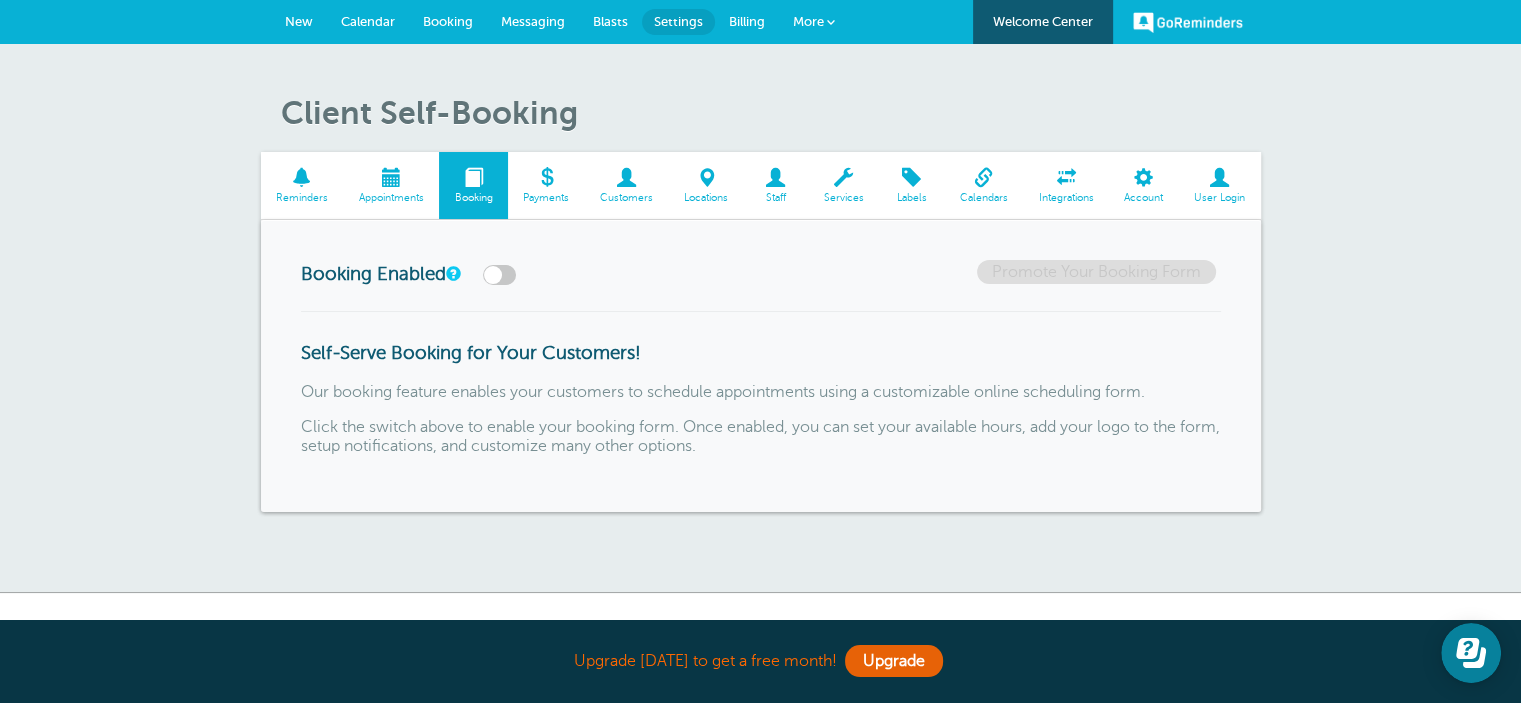 click on "Appointments" at bounding box center (391, 198) 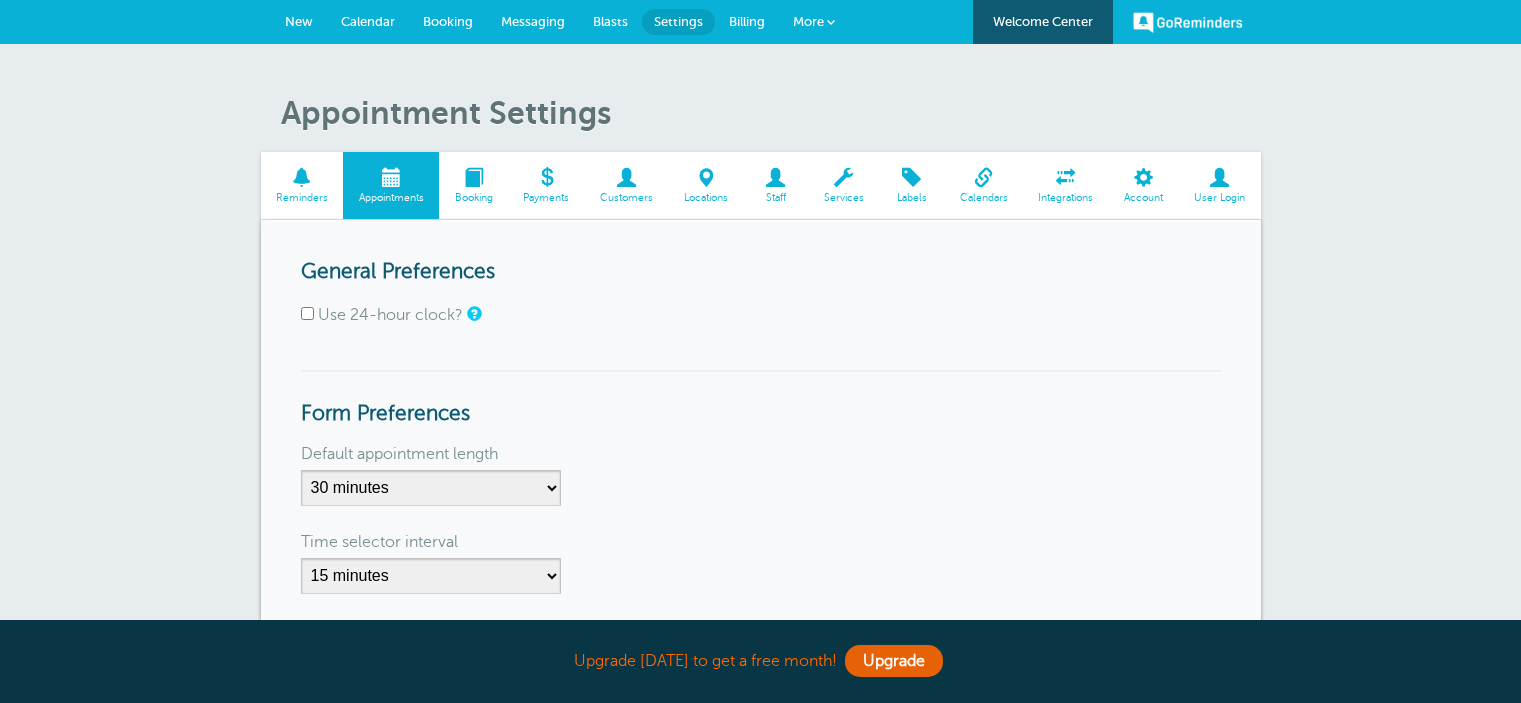 scroll, scrollTop: 0, scrollLeft: 0, axis: both 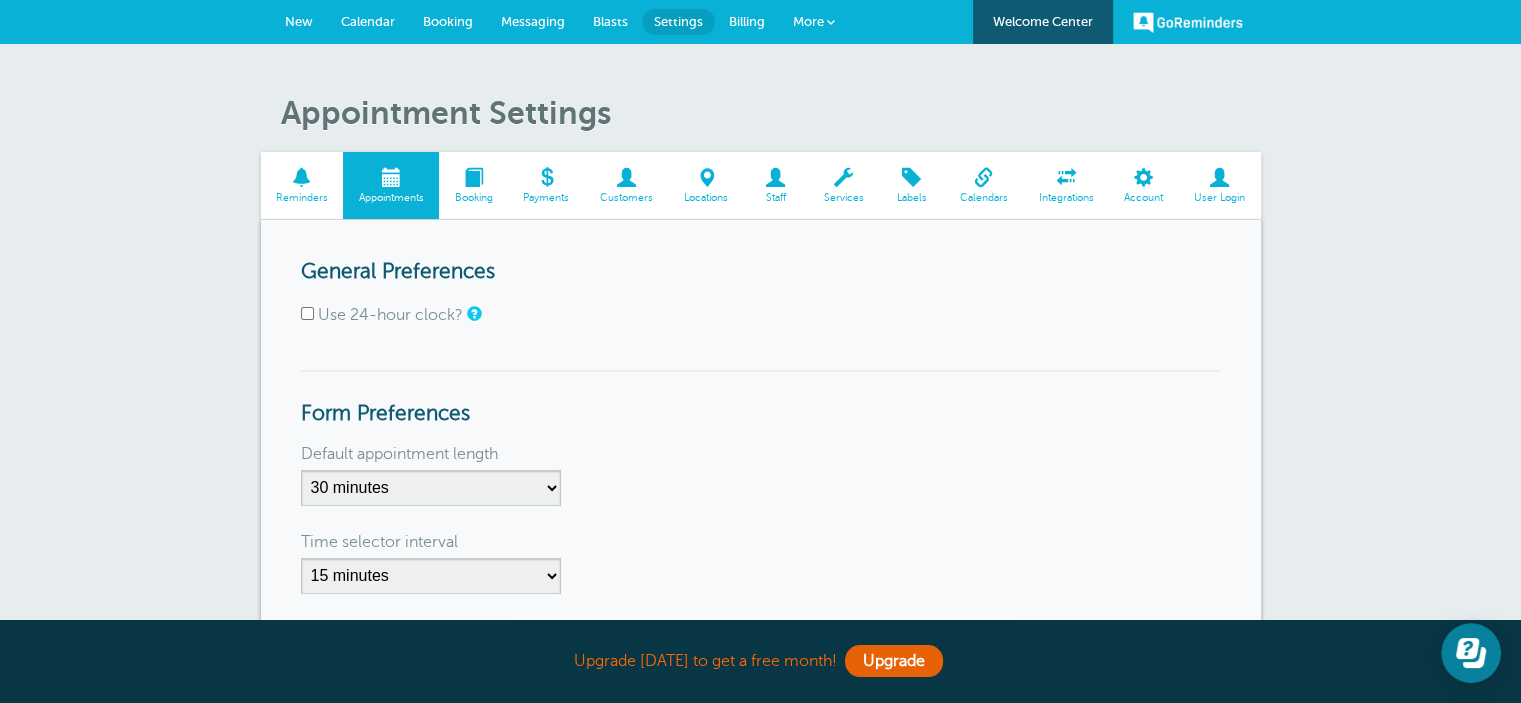 click on "Appointments" at bounding box center [391, 198] 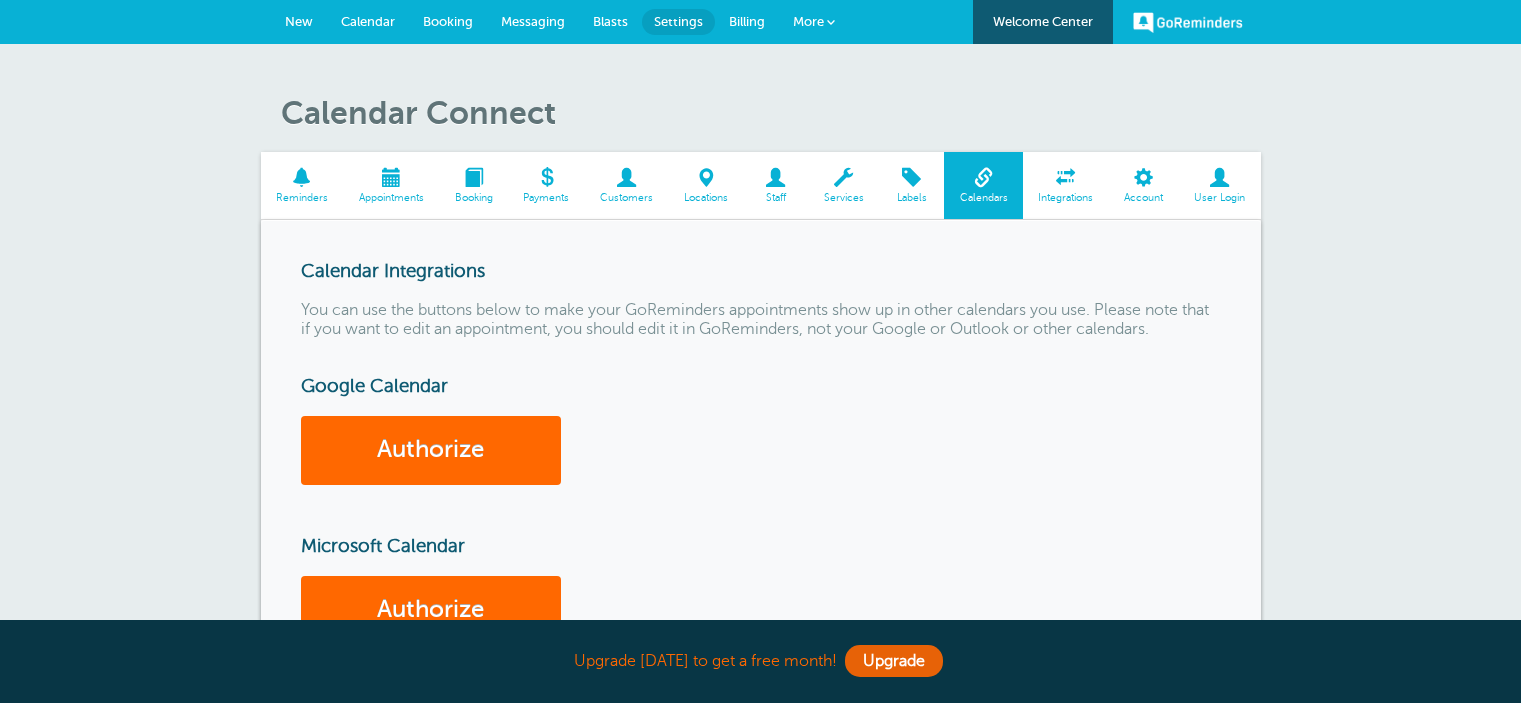 scroll, scrollTop: 0, scrollLeft: 0, axis: both 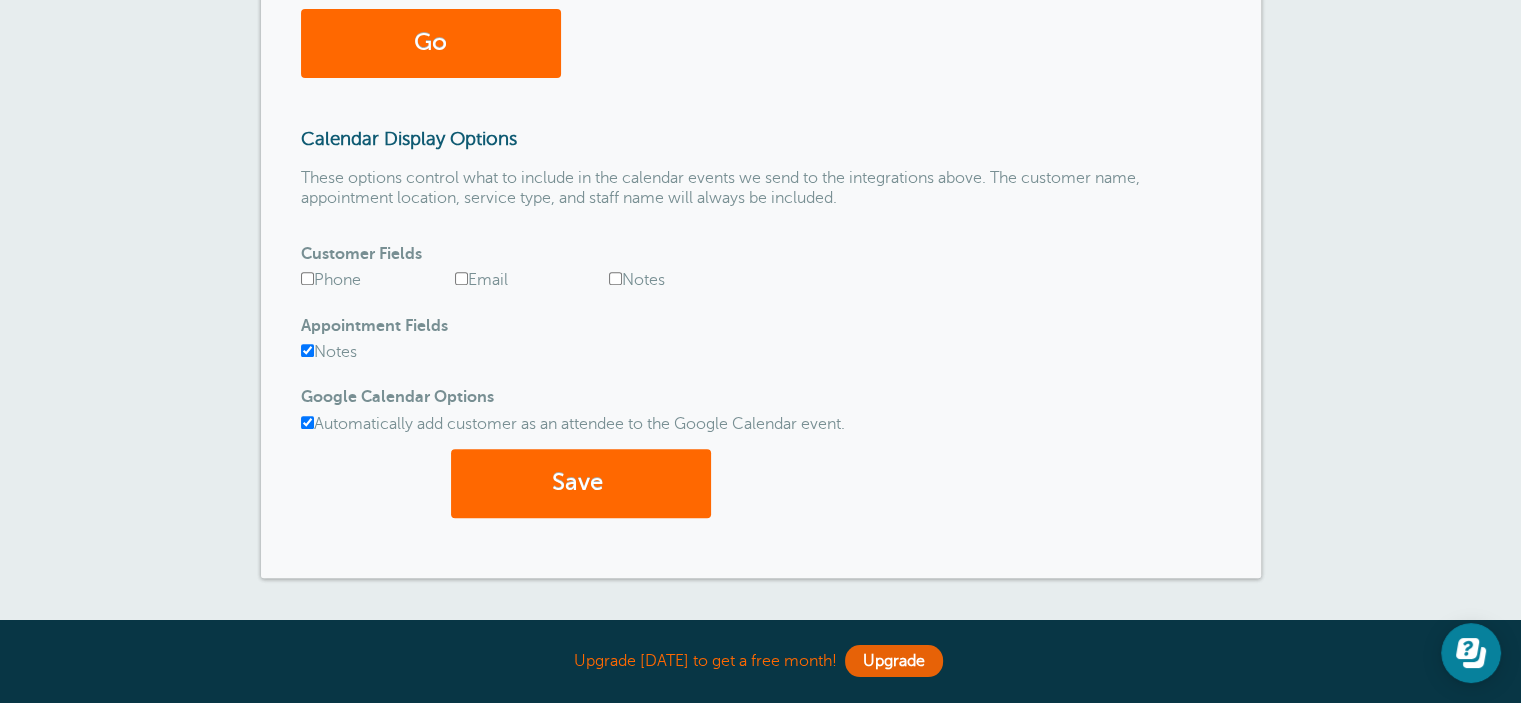 click on "Phone" at bounding box center (331, 280) 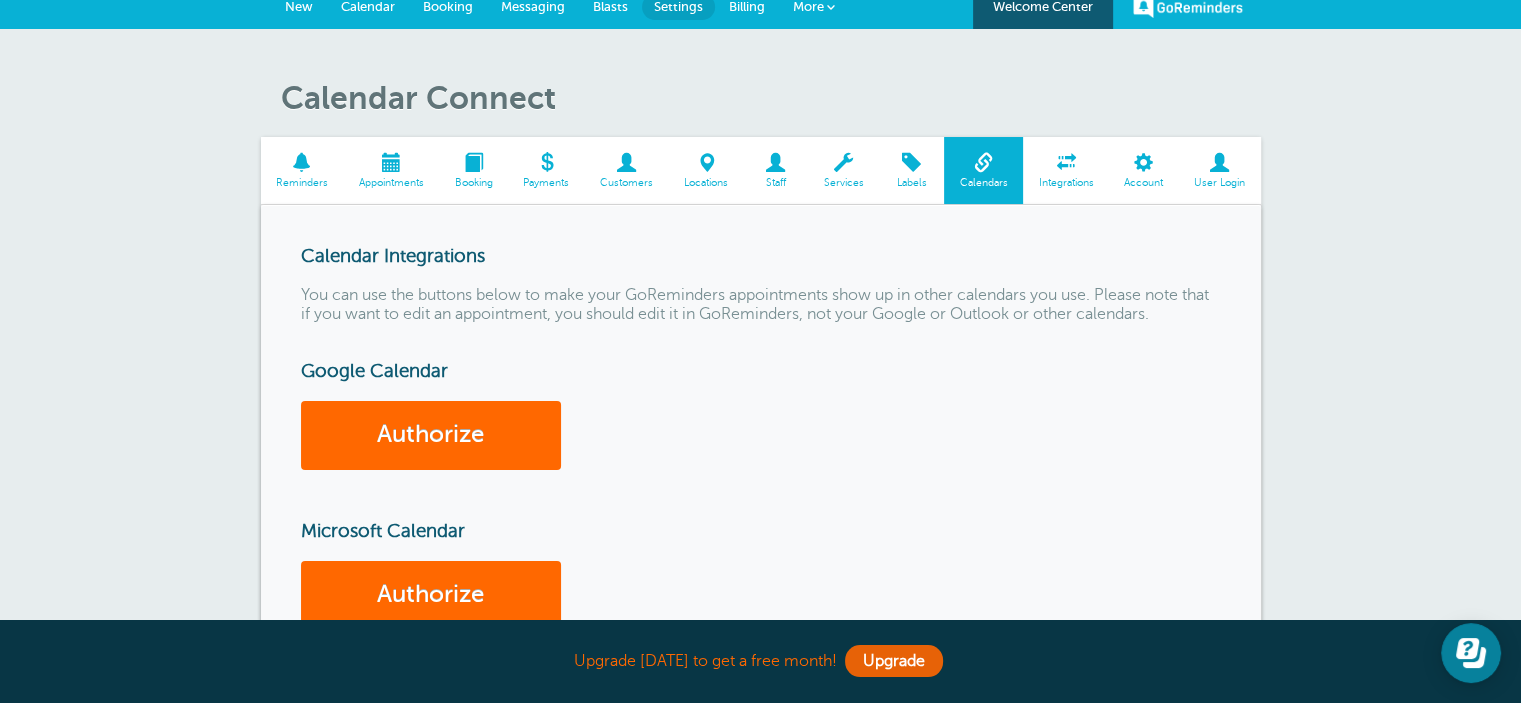 scroll, scrollTop: 0, scrollLeft: 0, axis: both 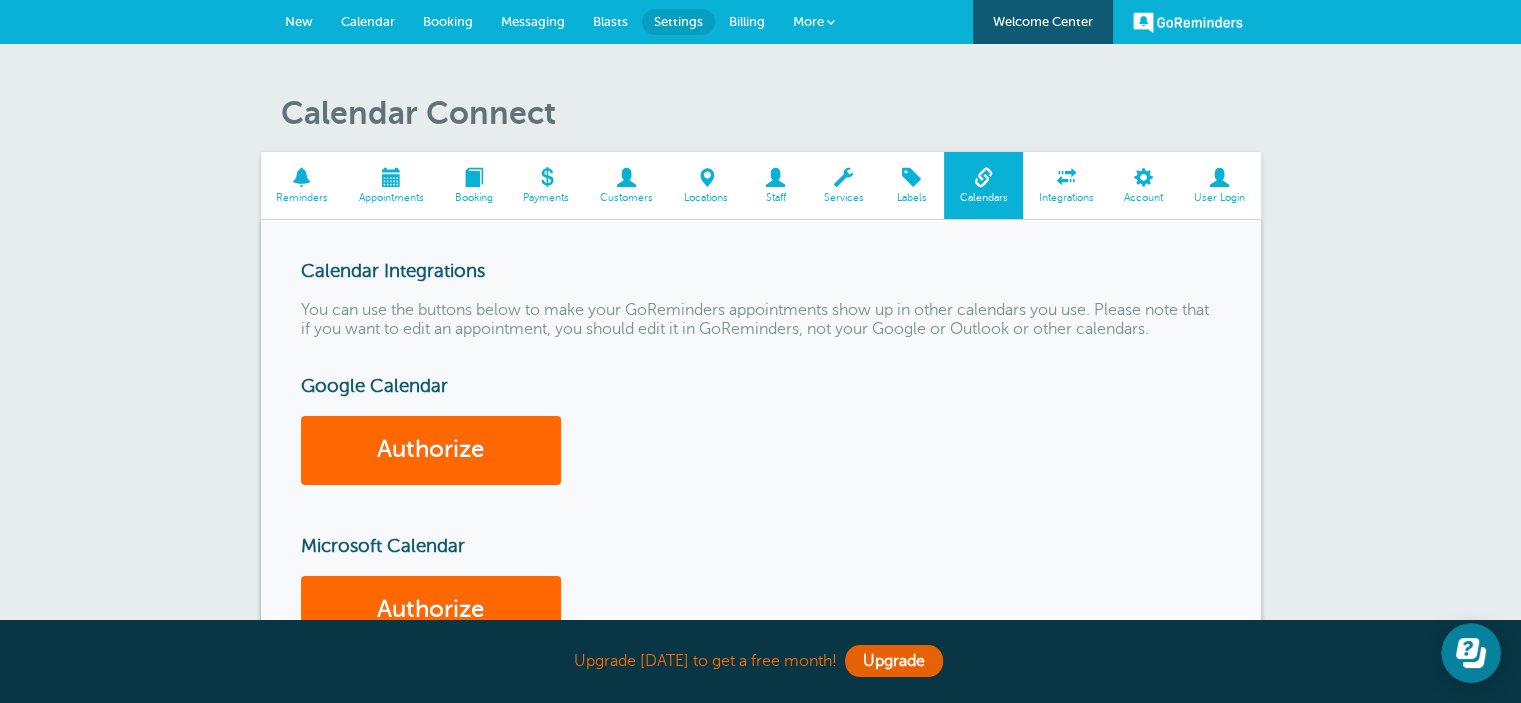 click on "Appointments" at bounding box center (391, 198) 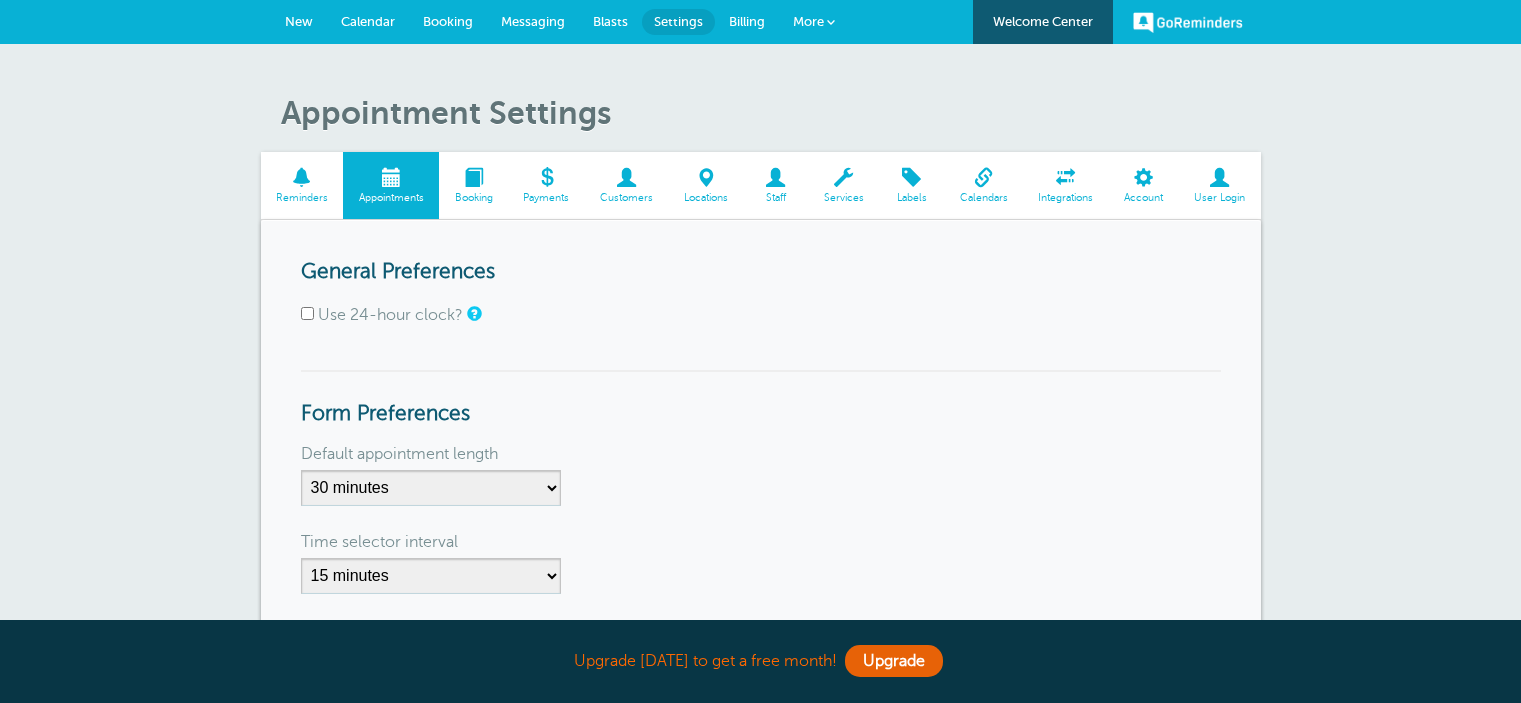 scroll, scrollTop: 0, scrollLeft: 0, axis: both 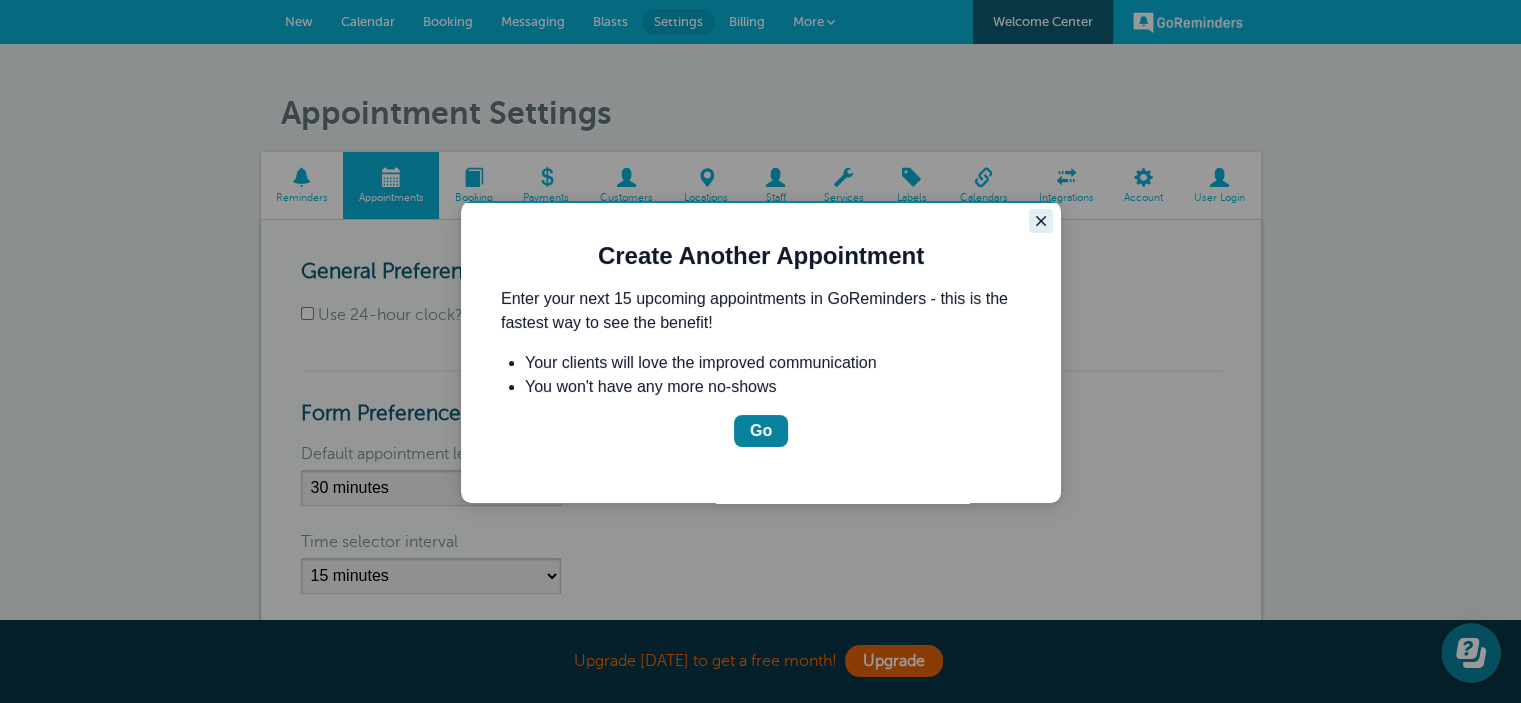 click 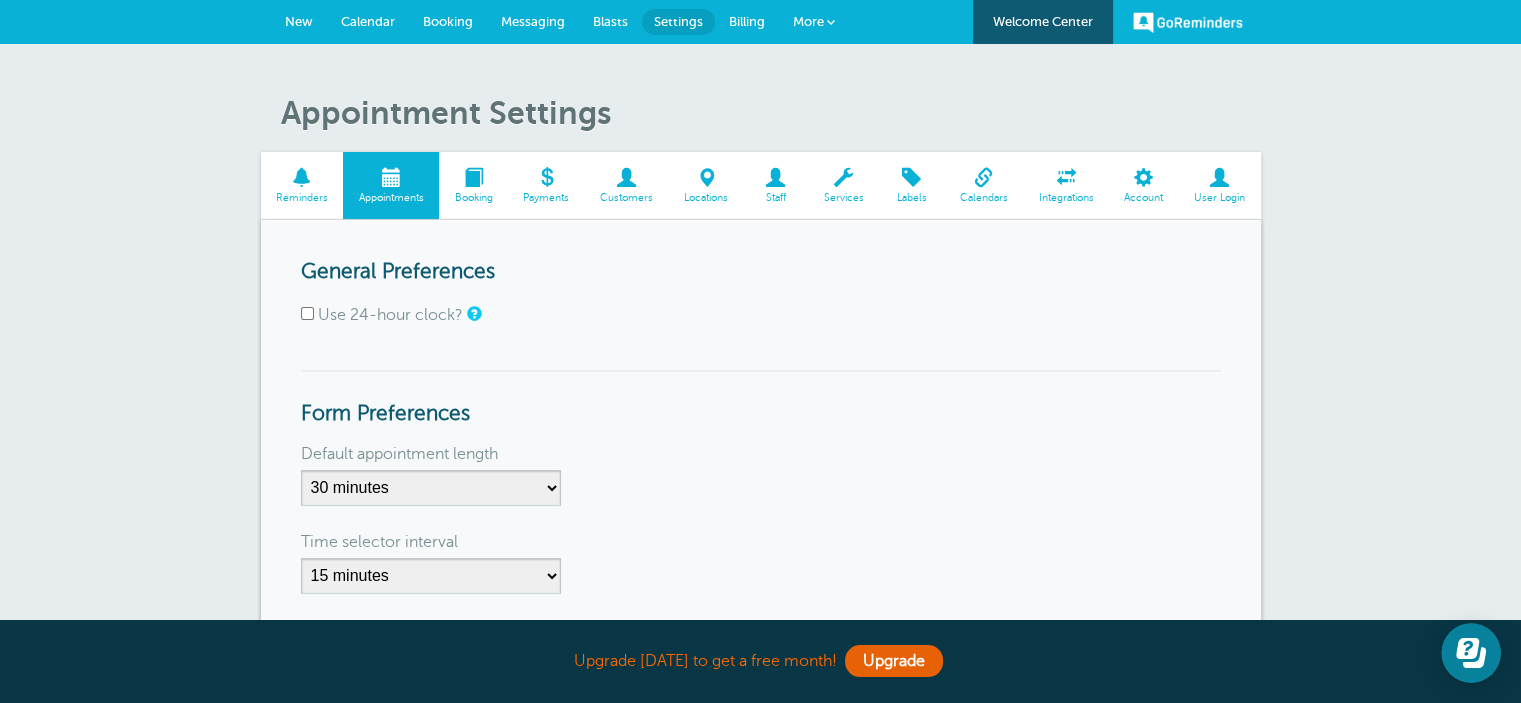 click at bounding box center [302, 177] 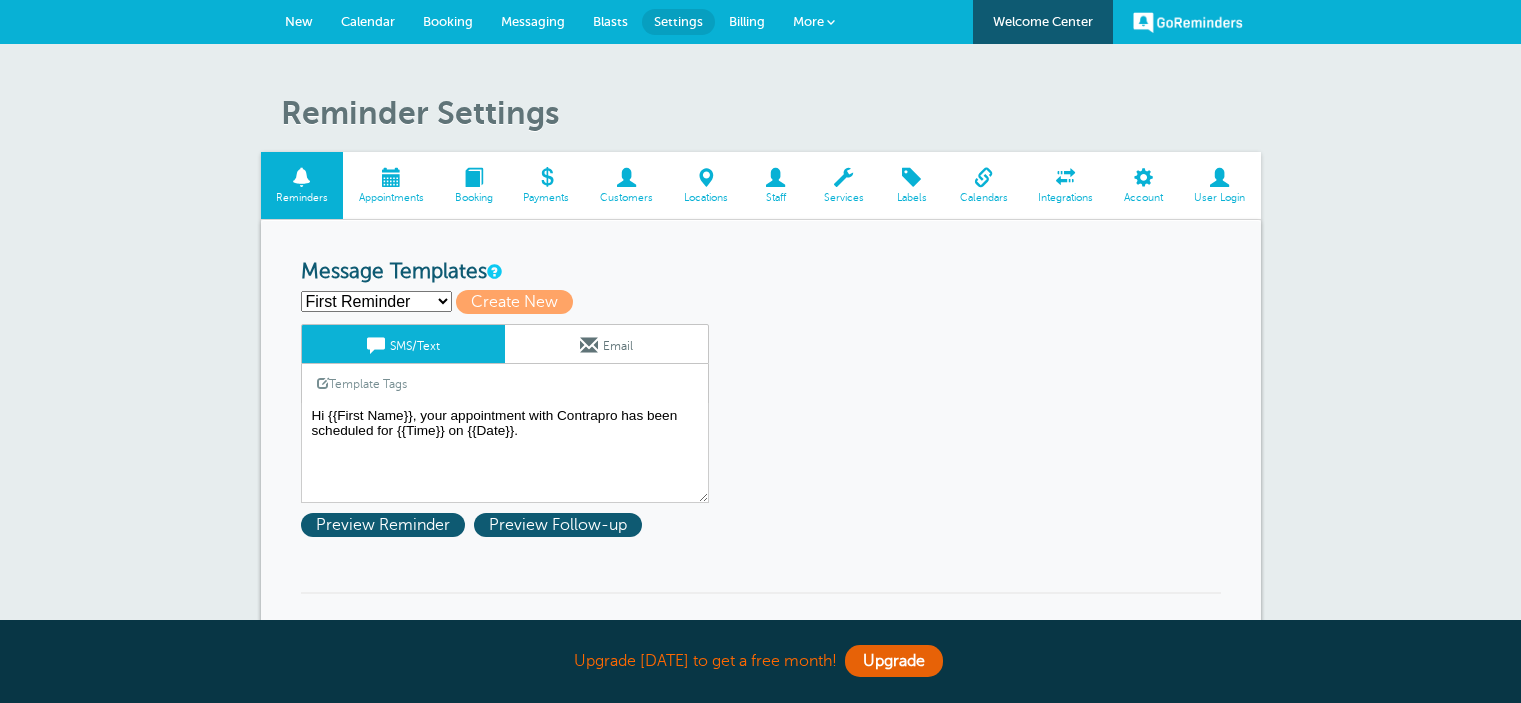 scroll, scrollTop: 0, scrollLeft: 0, axis: both 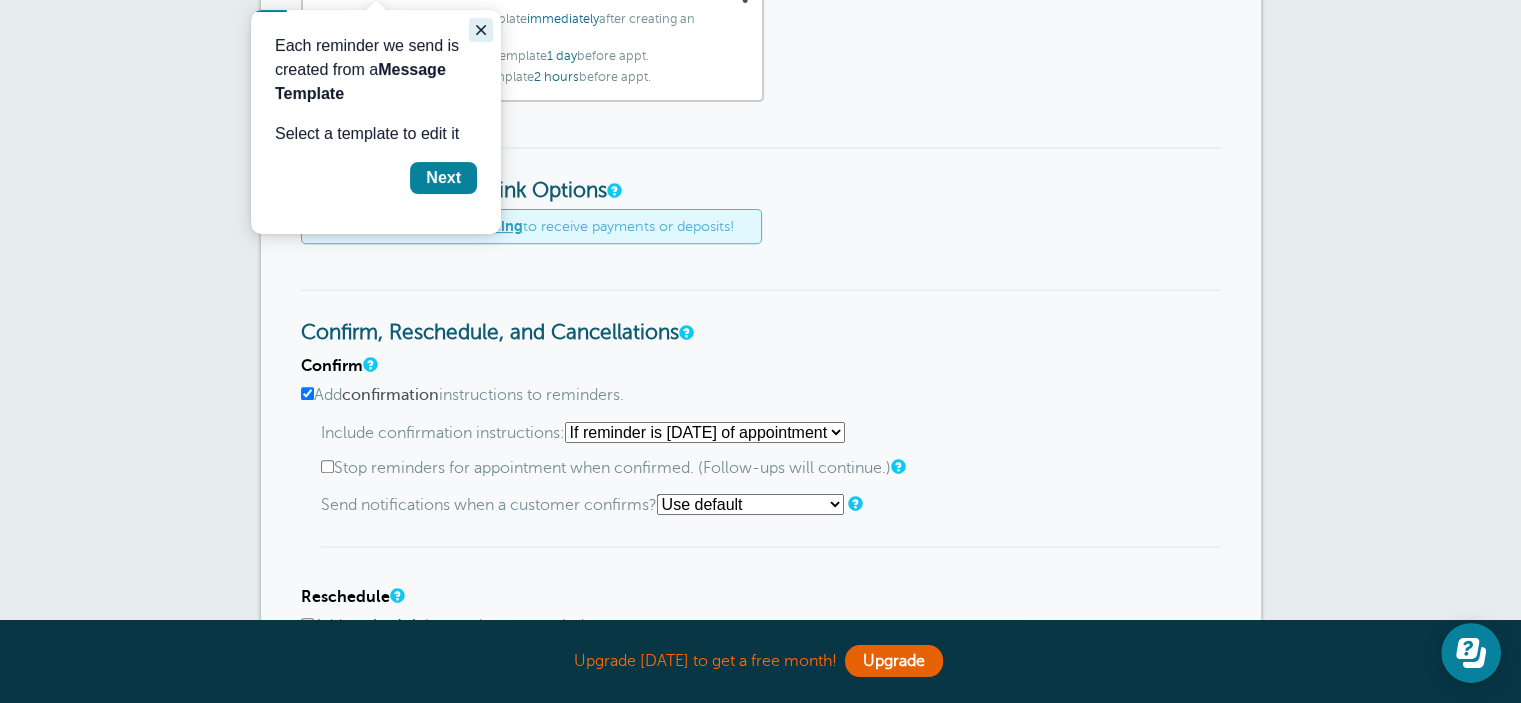 click 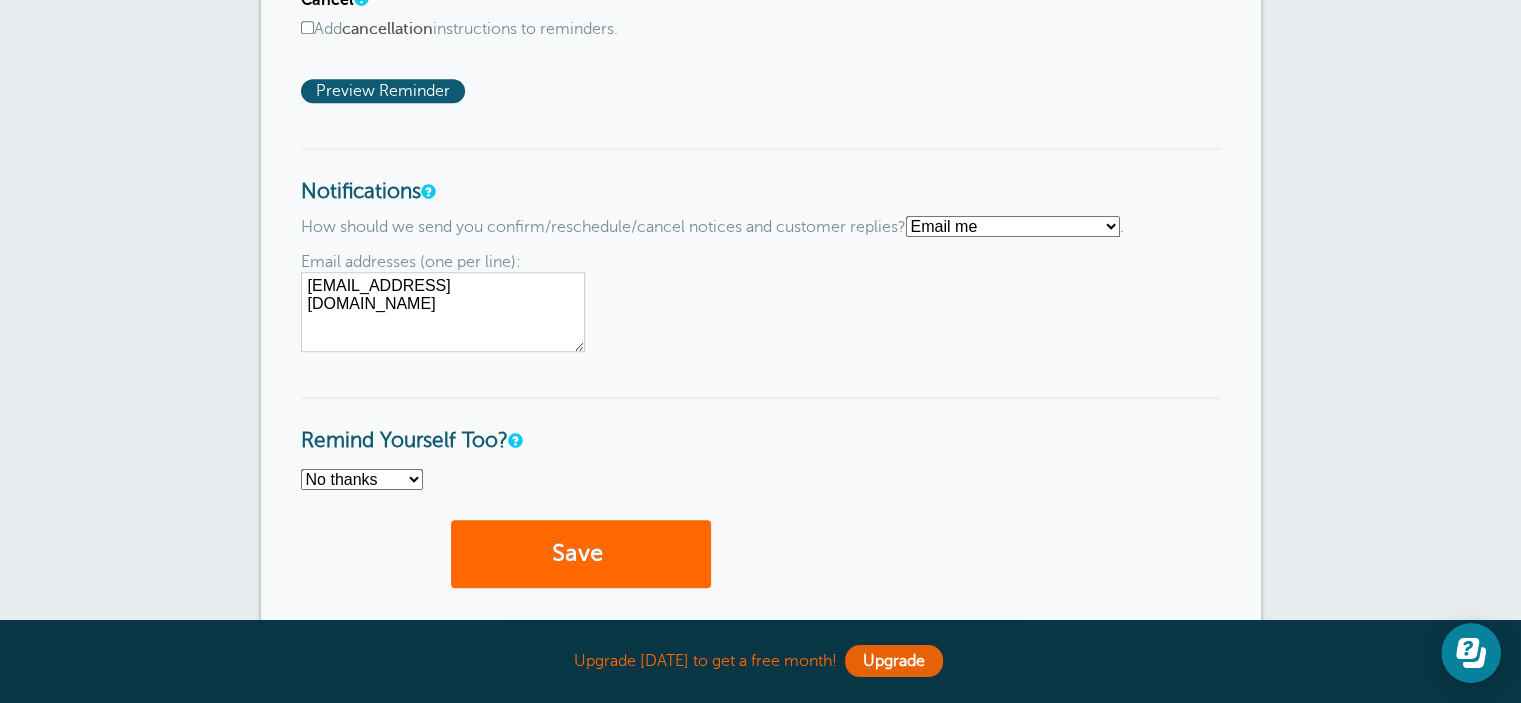 scroll, scrollTop: 1423, scrollLeft: 0, axis: vertical 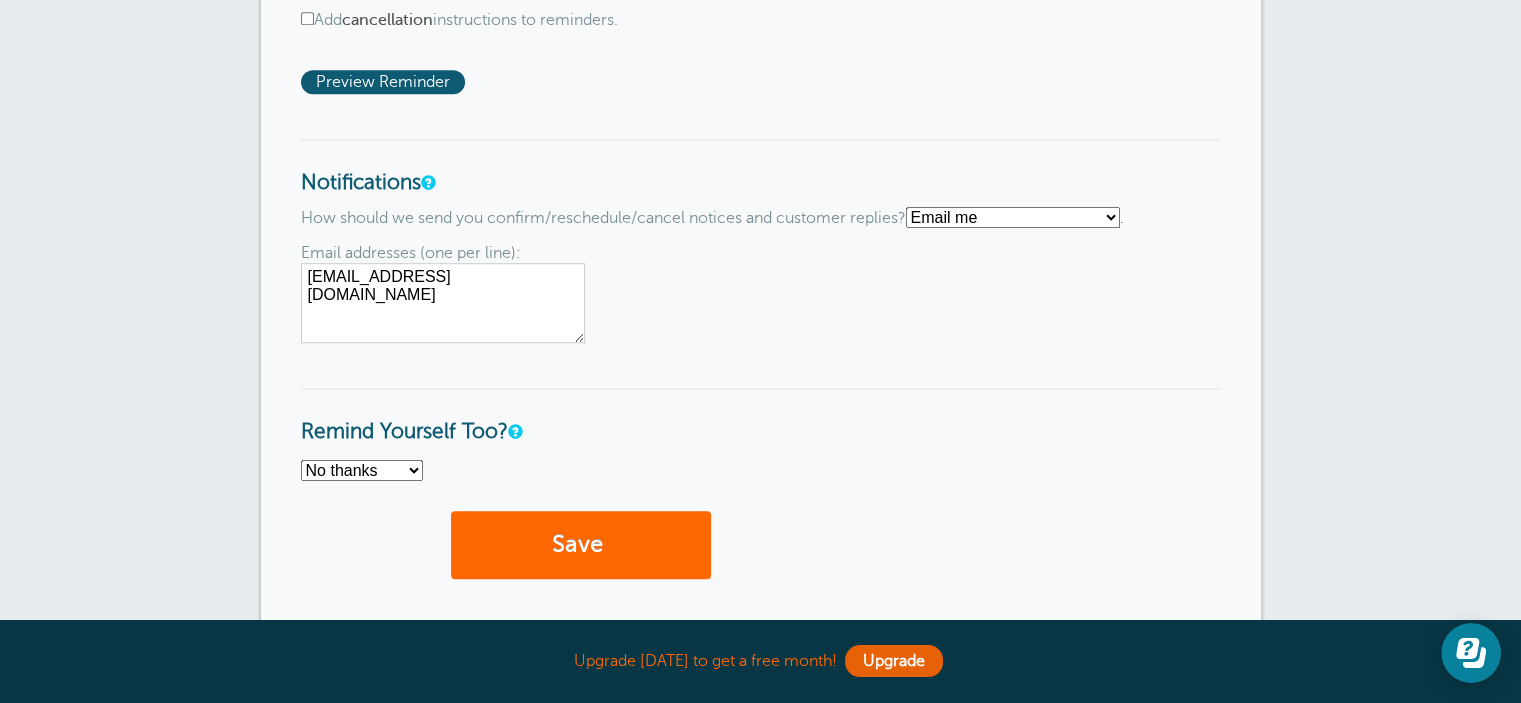 click on "Text me Email me Don't send me notifications" at bounding box center (1013, 217) 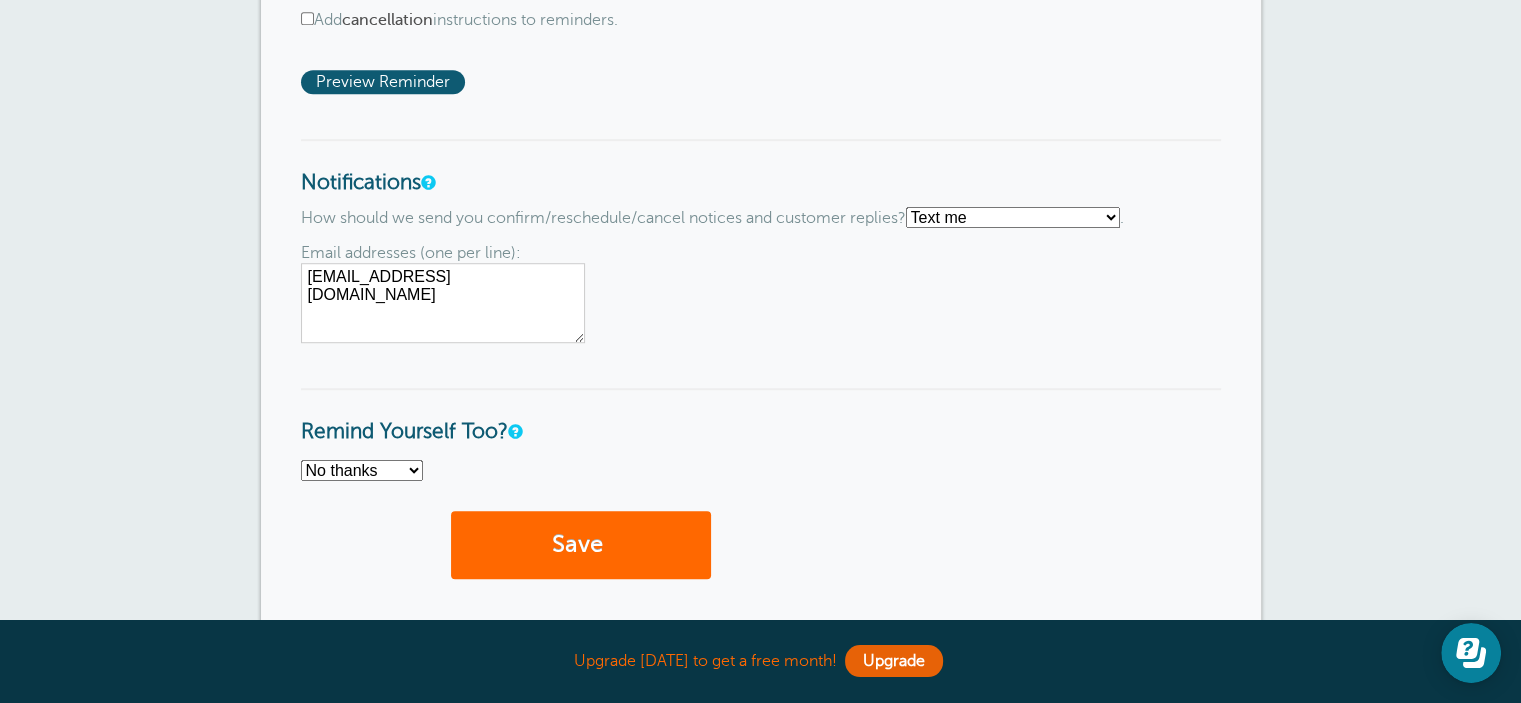 click on "Text me Email me Don't send me notifications" at bounding box center (1013, 217) 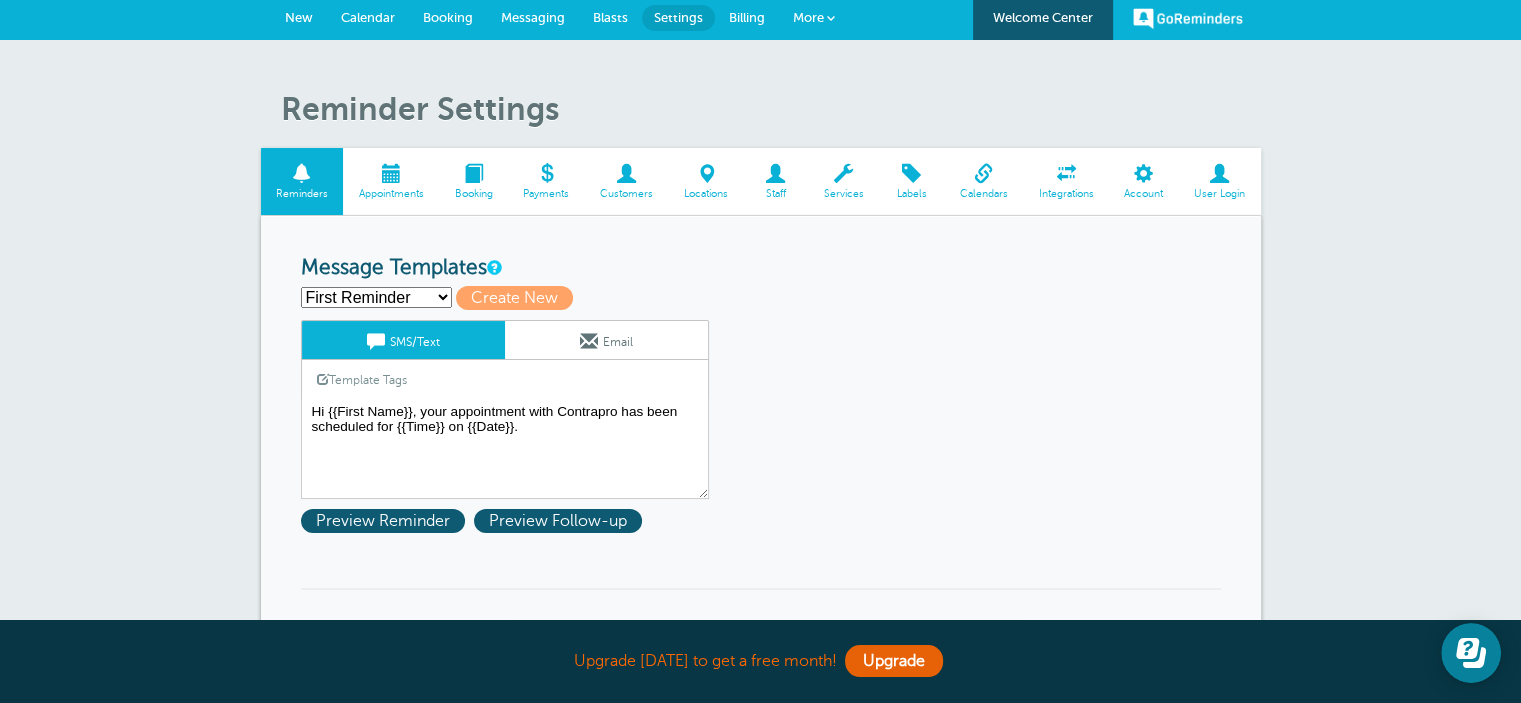 scroll, scrollTop: 0, scrollLeft: 0, axis: both 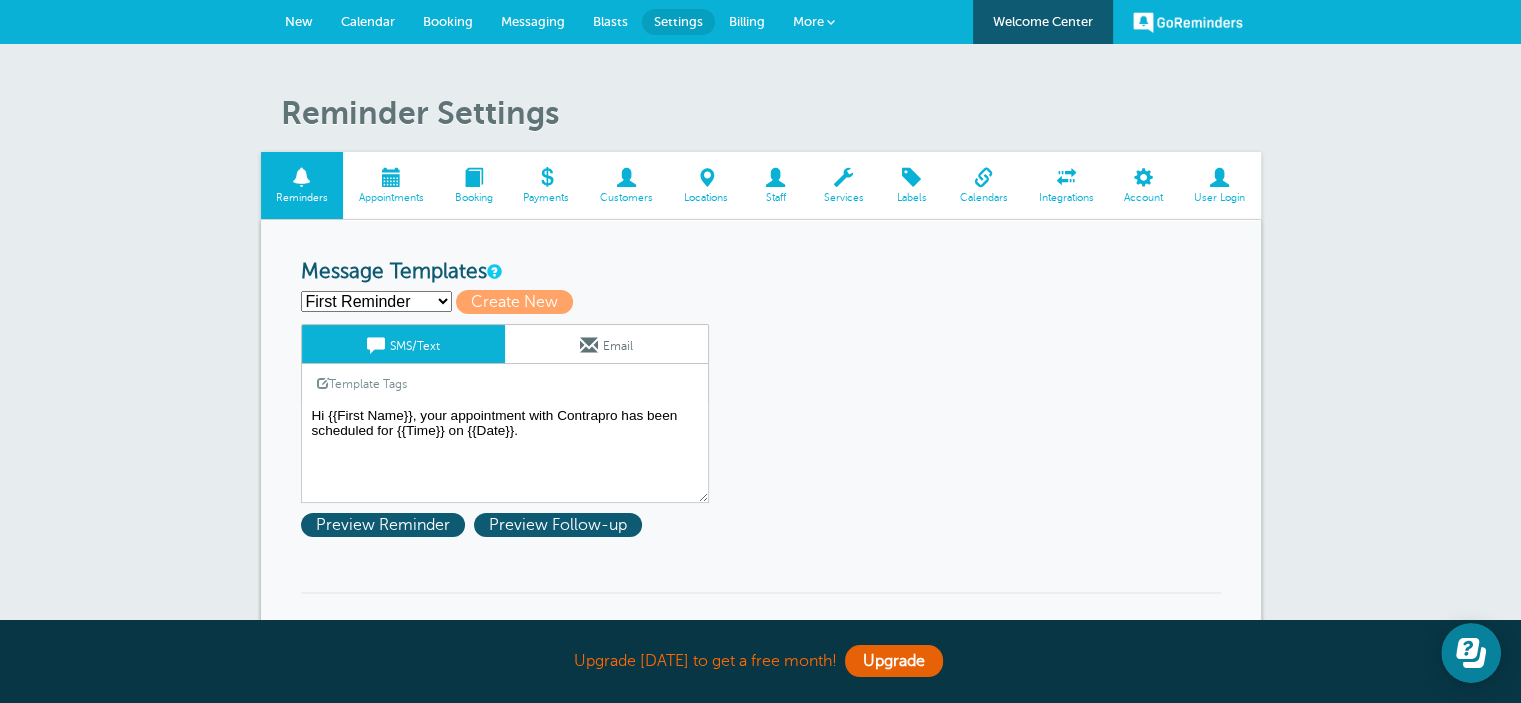 click at bounding box center (843, 177) 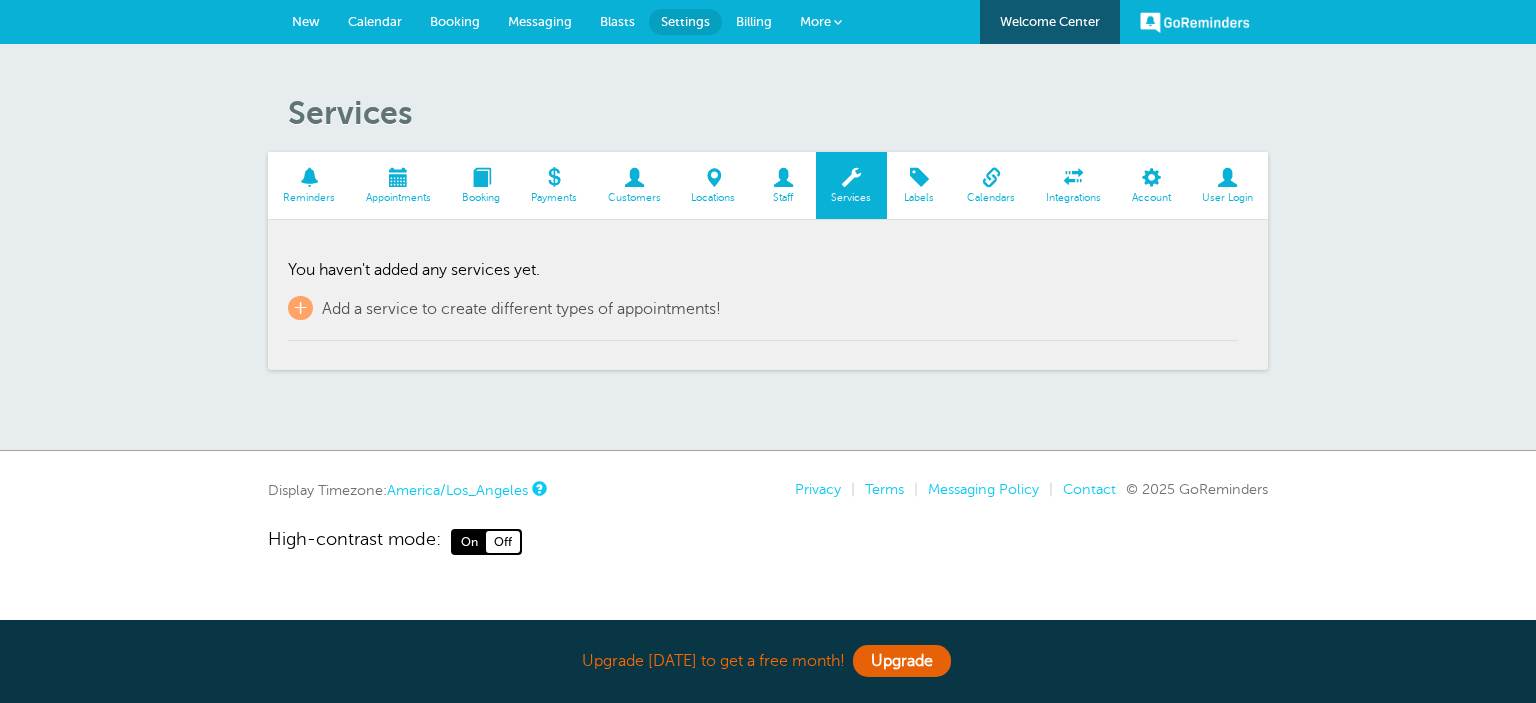 scroll, scrollTop: 0, scrollLeft: 0, axis: both 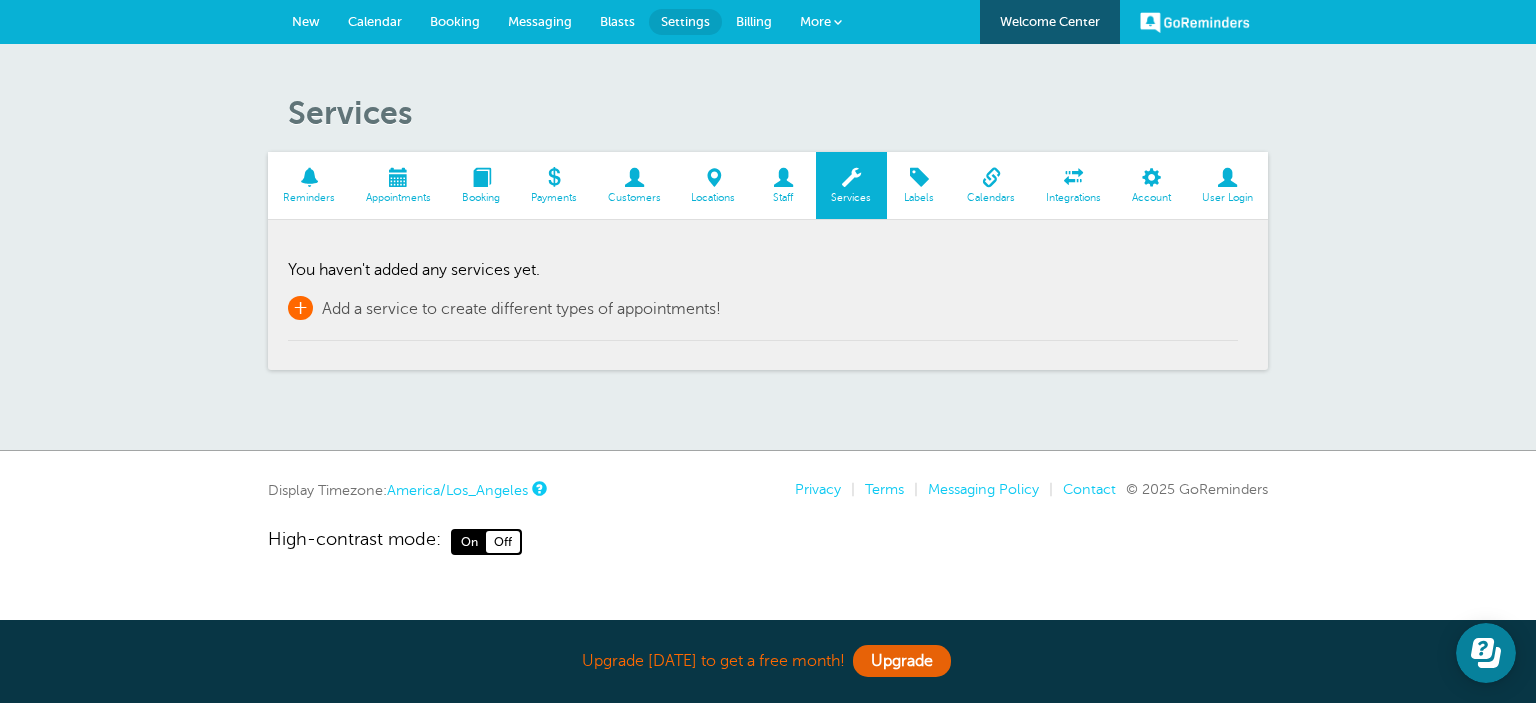 click on "Add a service to create different types of appointments!" at bounding box center [521, 309] 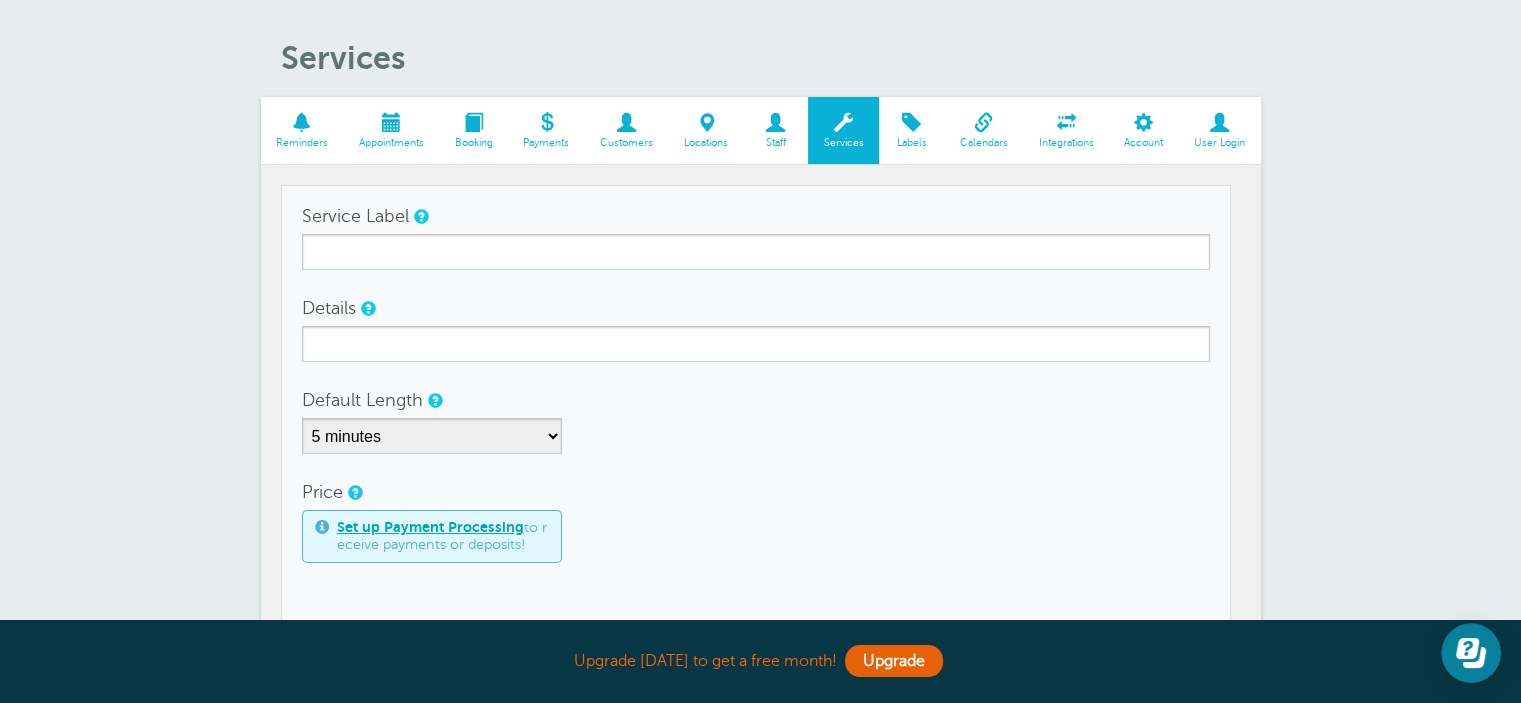 scroll, scrollTop: 0, scrollLeft: 0, axis: both 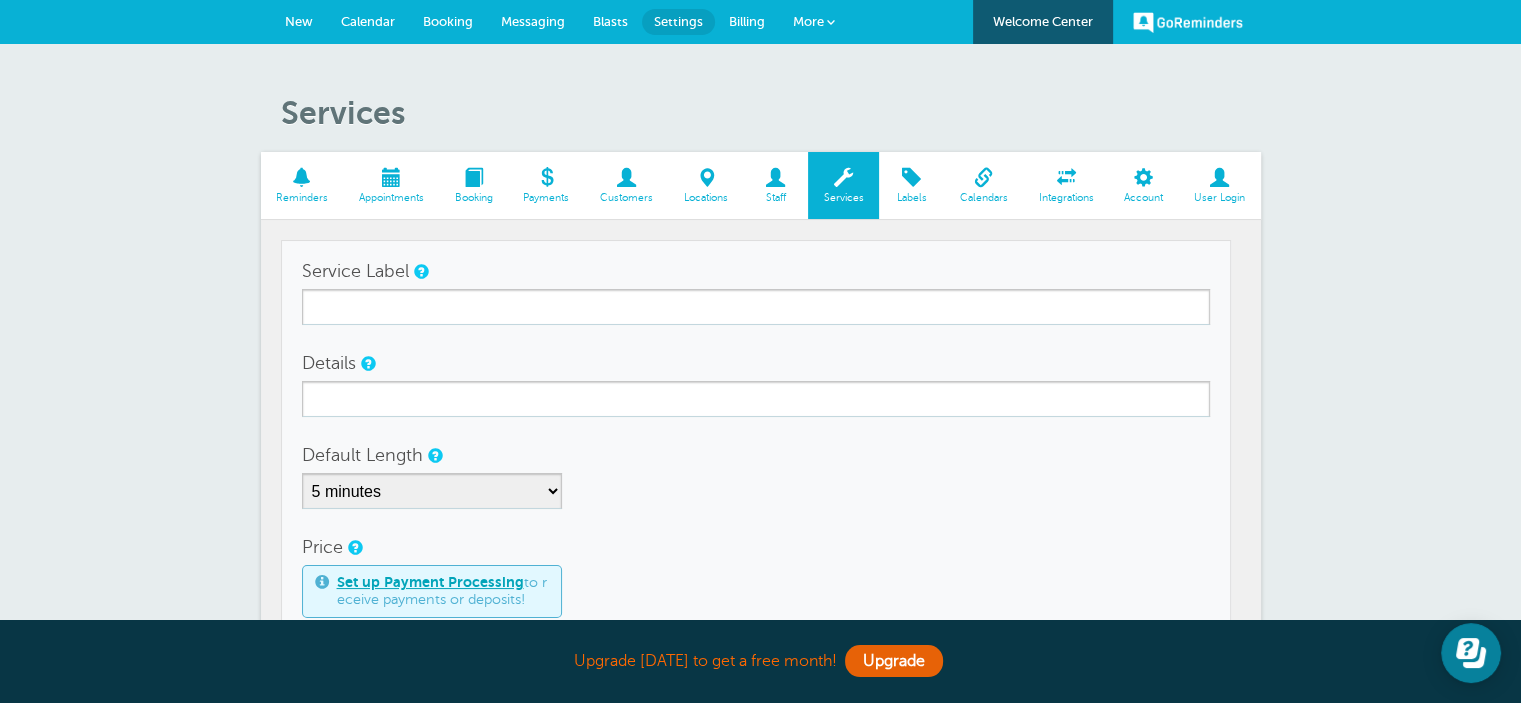 click at bounding box center [911, 177] 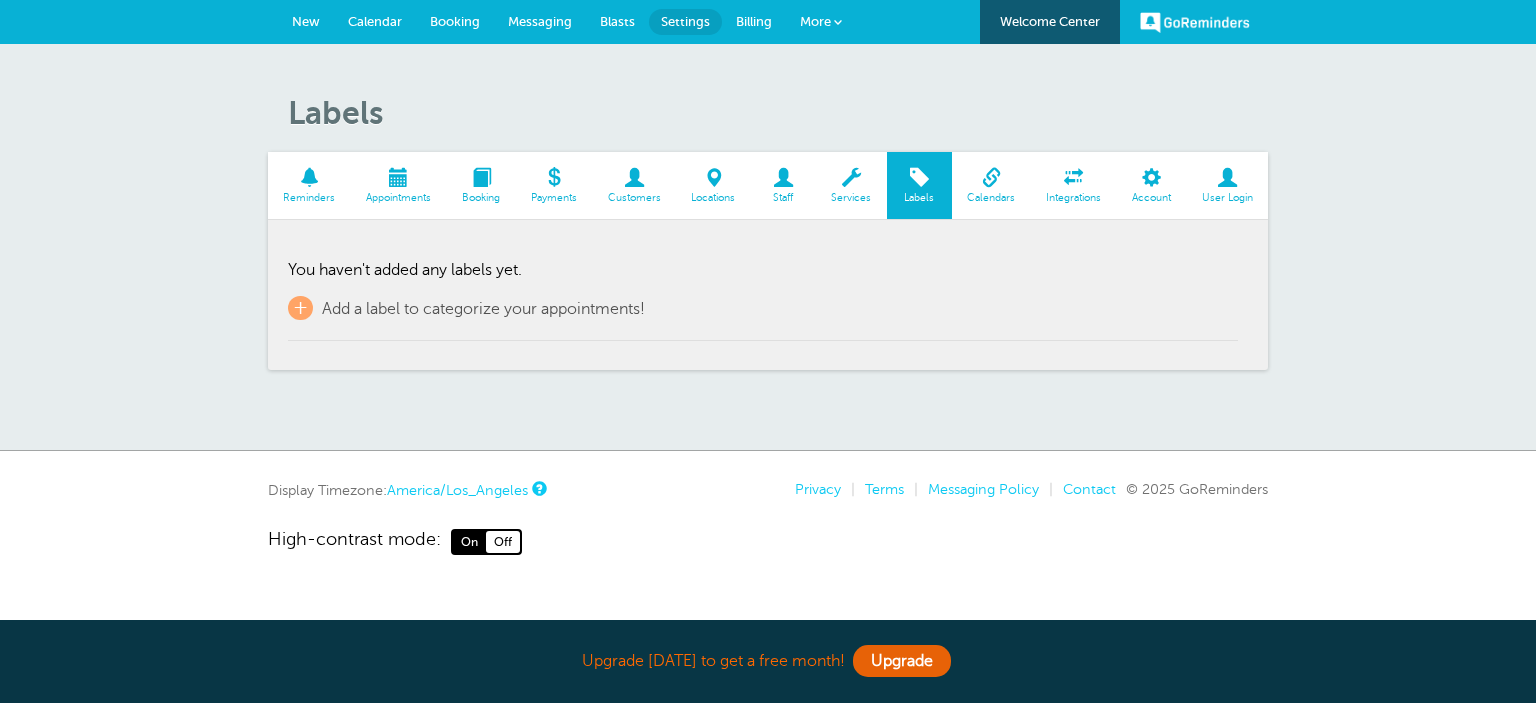 scroll, scrollTop: 0, scrollLeft: 0, axis: both 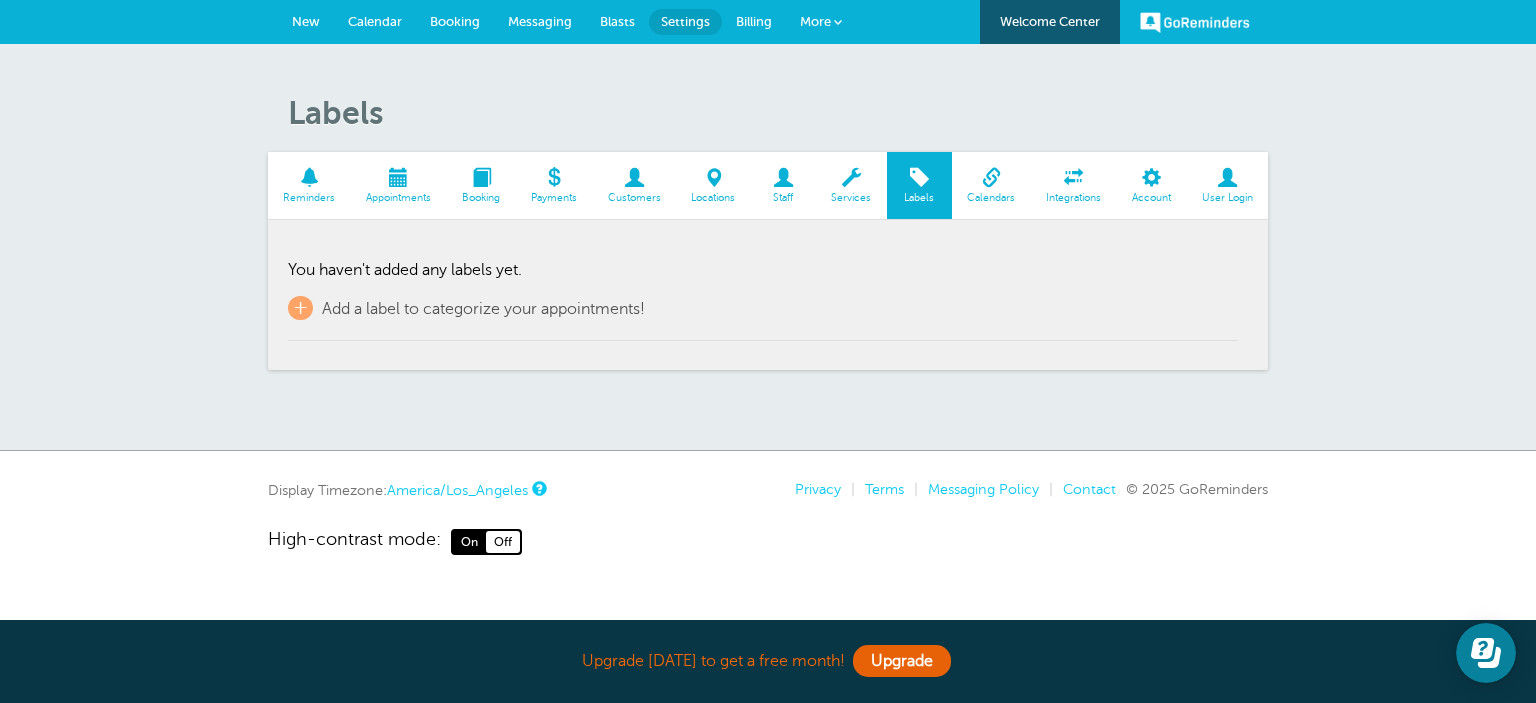 click at bounding box center (713, 177) 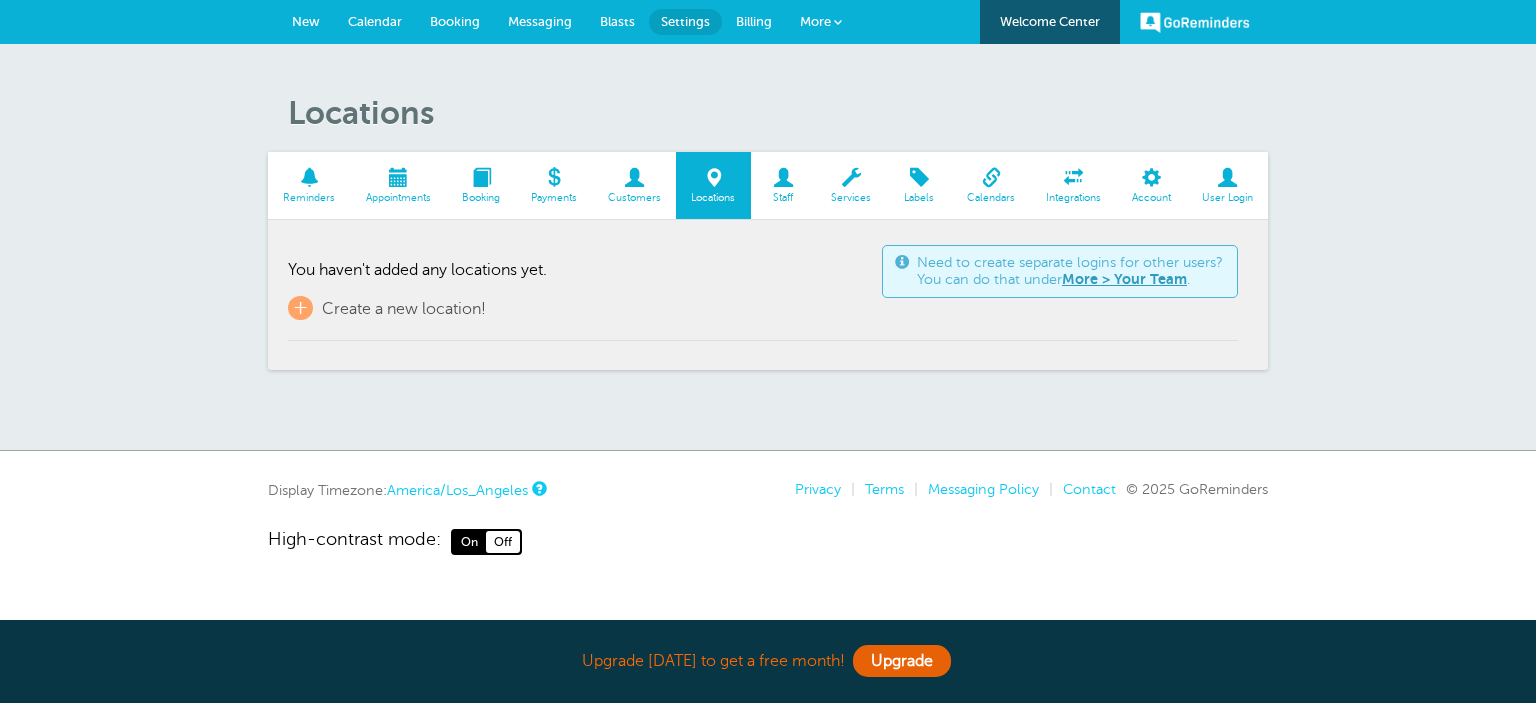 scroll, scrollTop: 0, scrollLeft: 0, axis: both 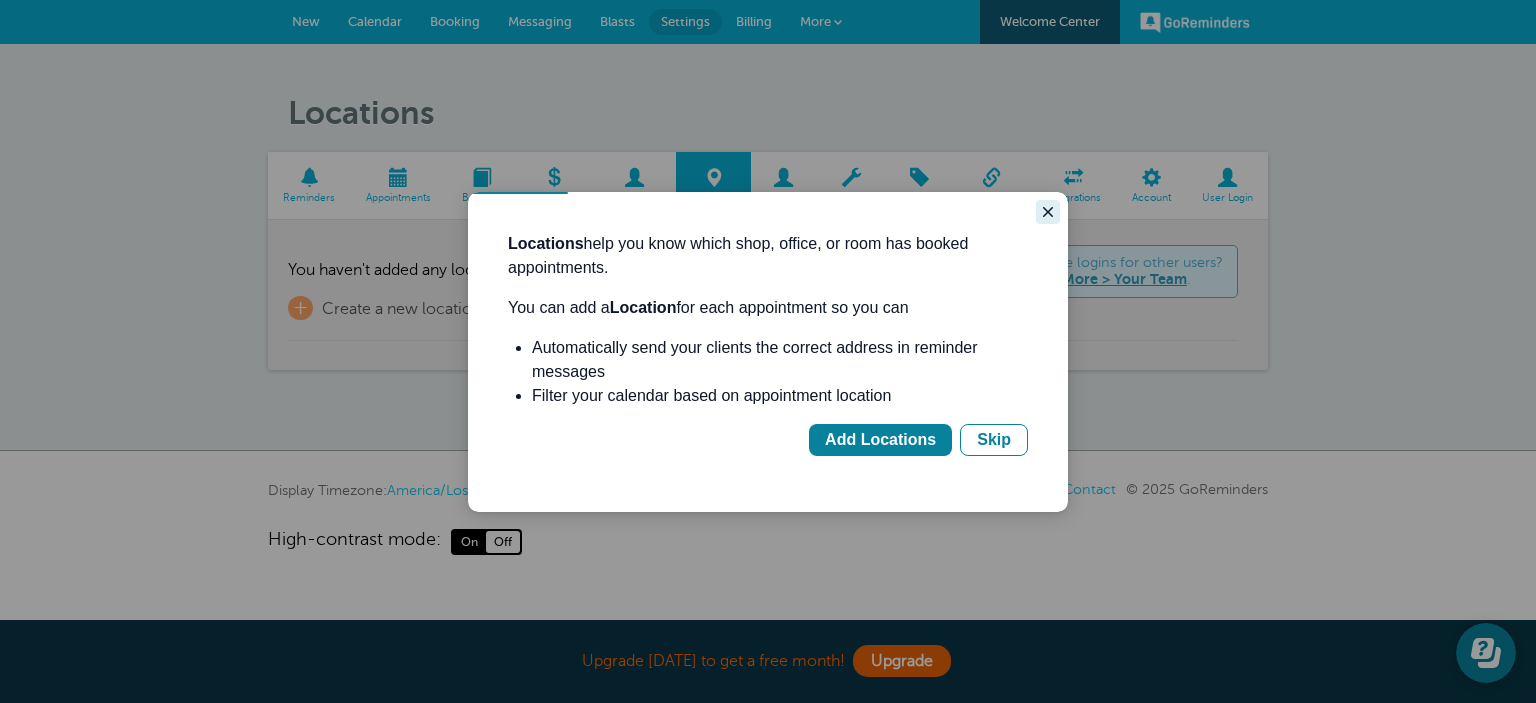 click 